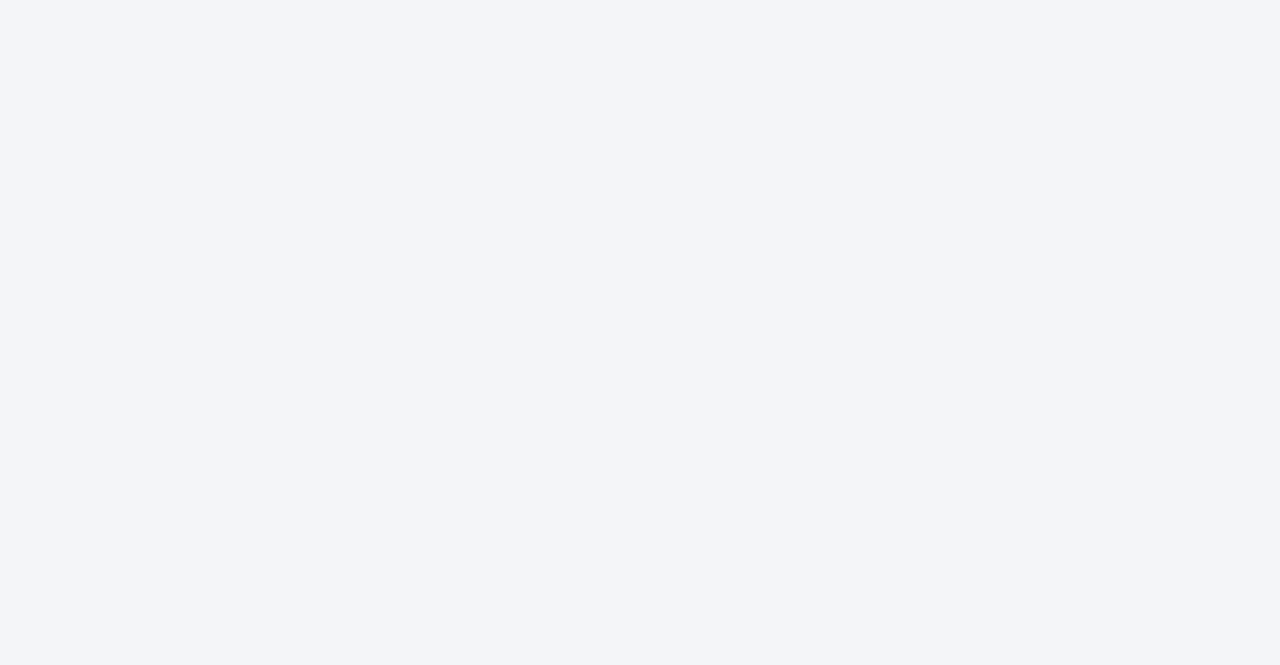 scroll, scrollTop: 0, scrollLeft: 0, axis: both 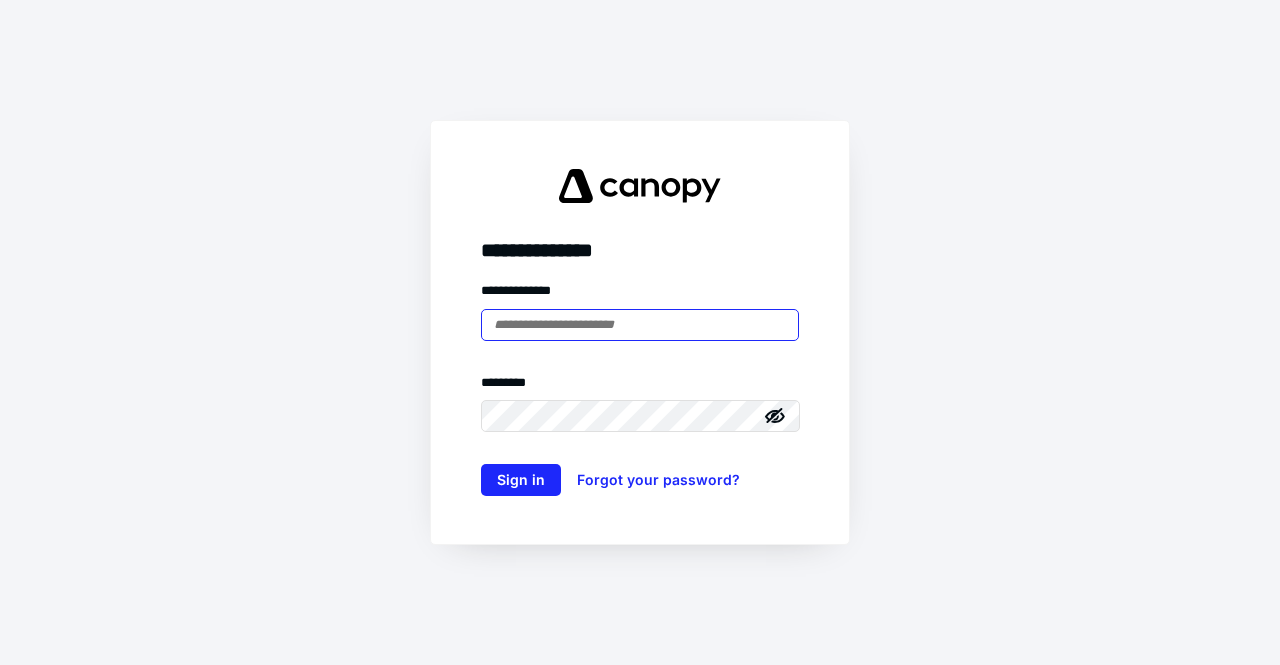 click at bounding box center (640, 325) 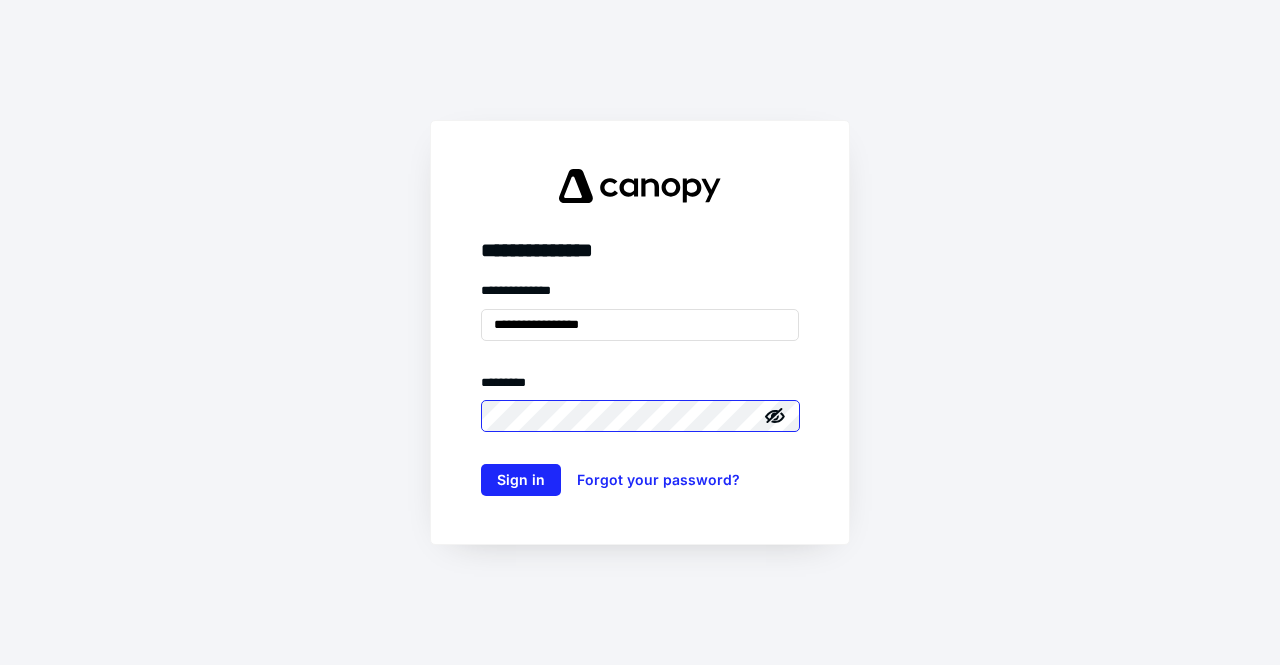 click on "Sign in" at bounding box center (521, 480) 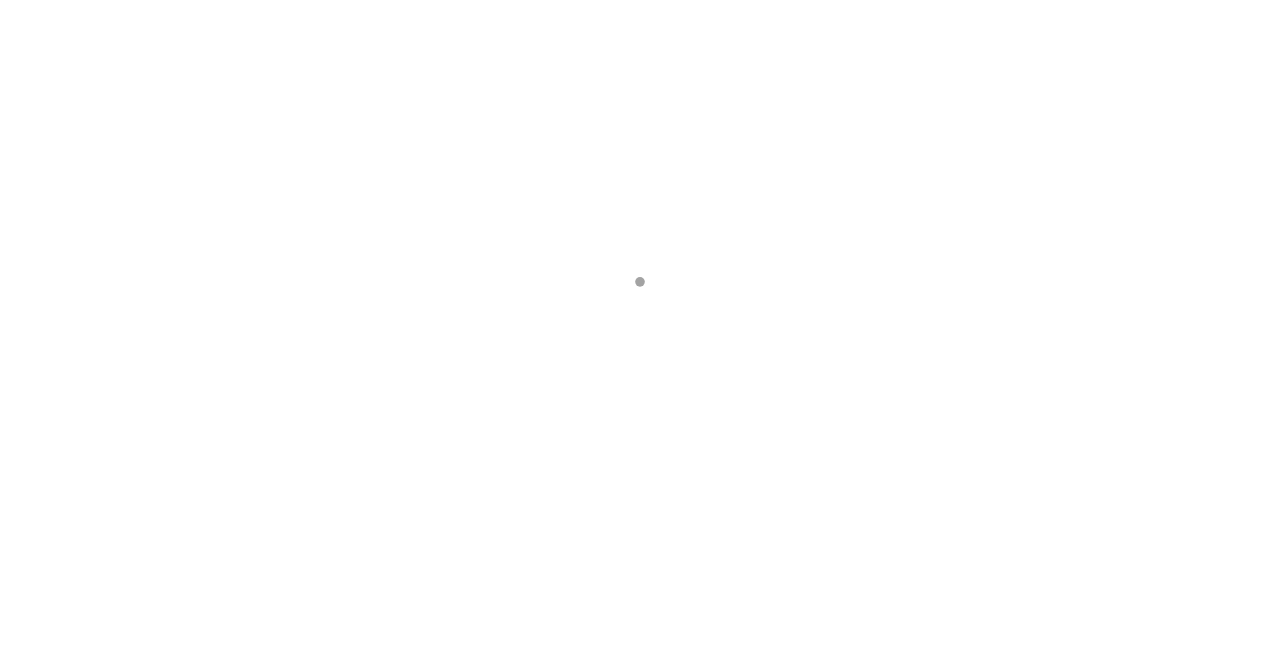 scroll, scrollTop: 0, scrollLeft: 0, axis: both 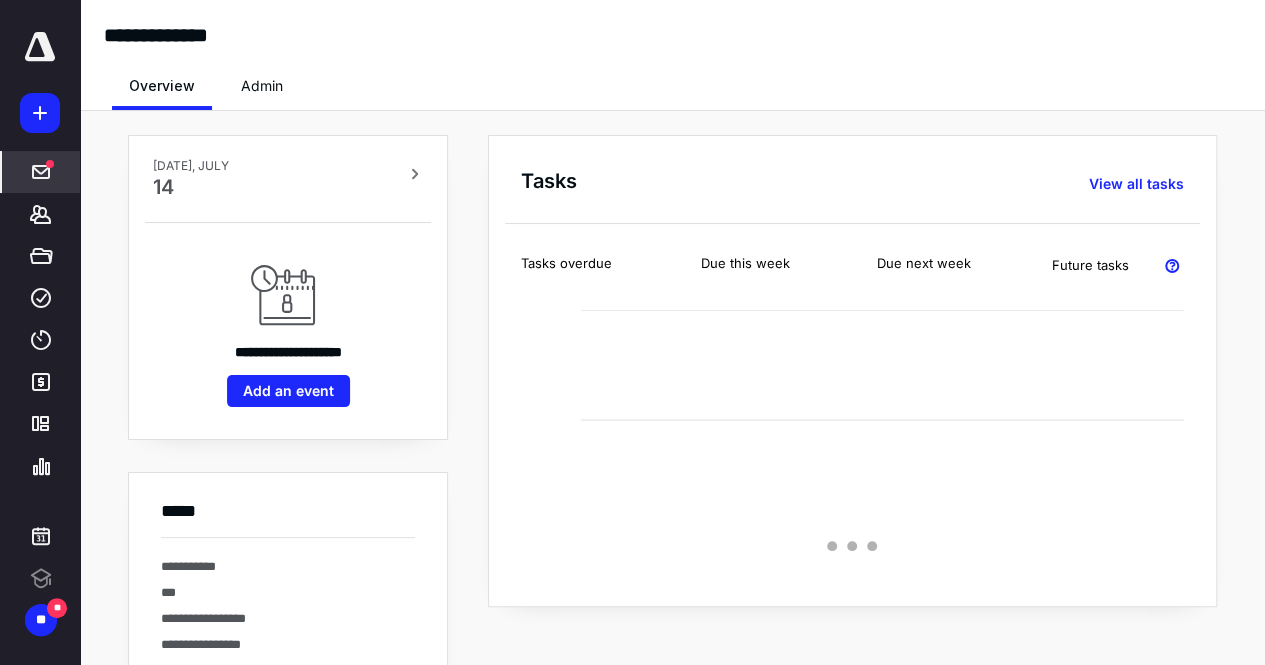 click 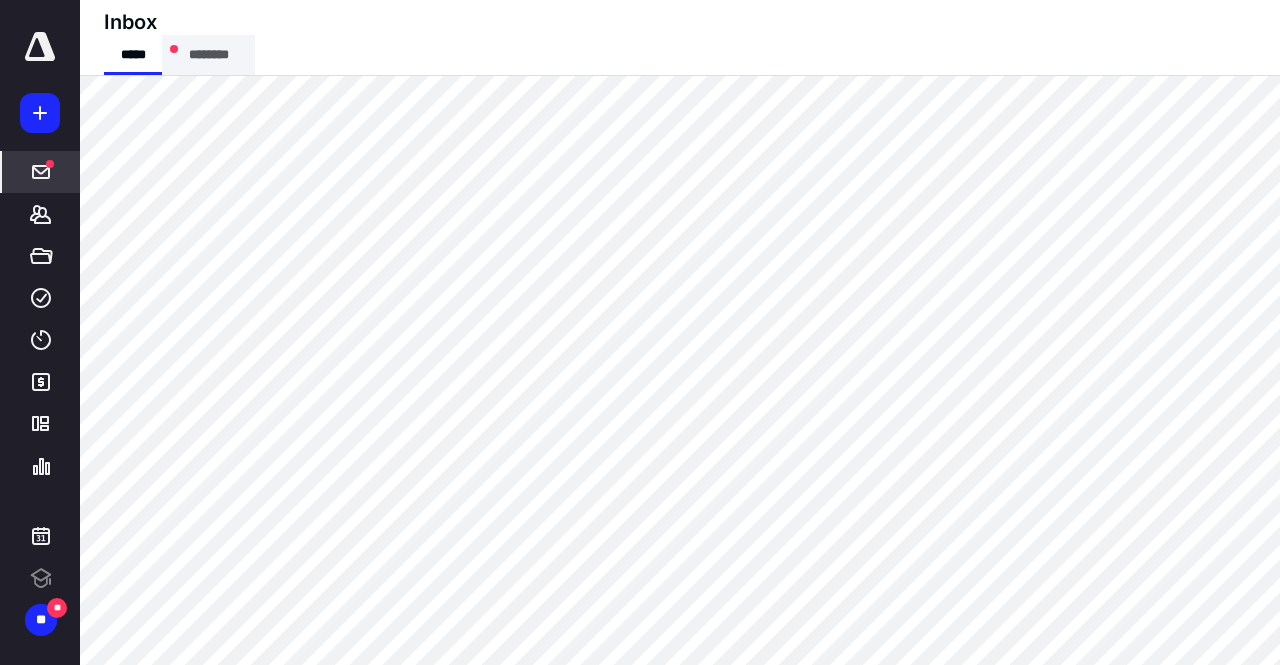 scroll, scrollTop: 0, scrollLeft: 0, axis: both 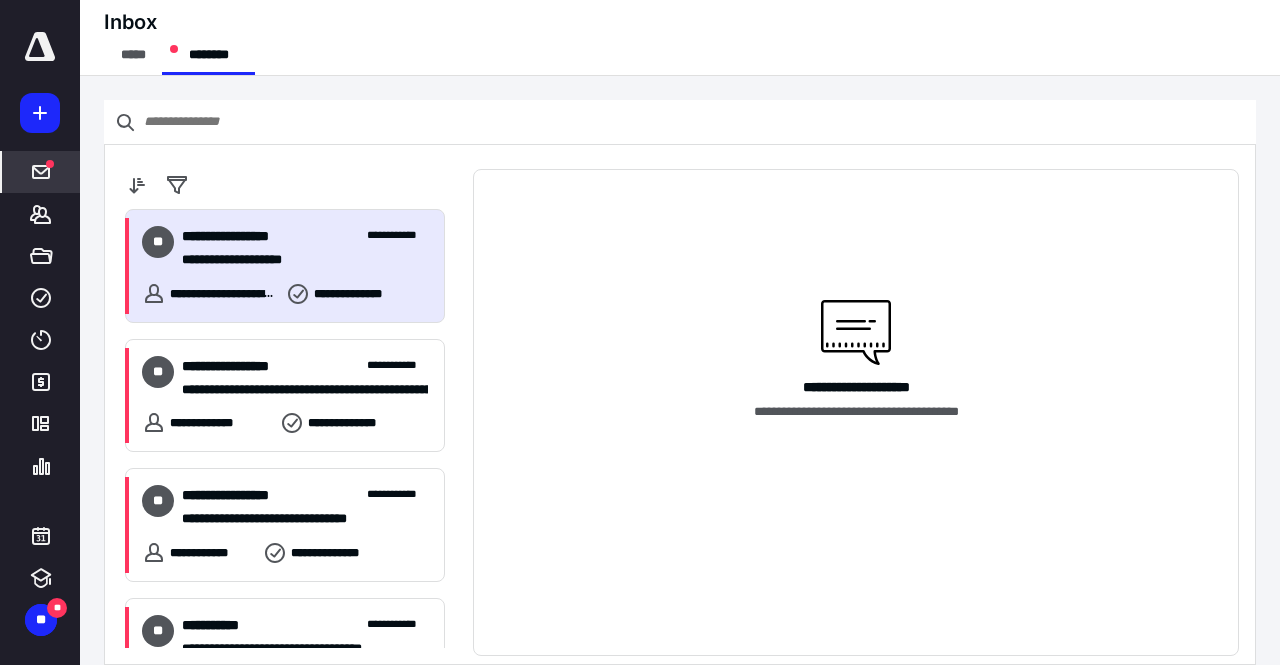 click on "**********" at bounding box center (224, 294) 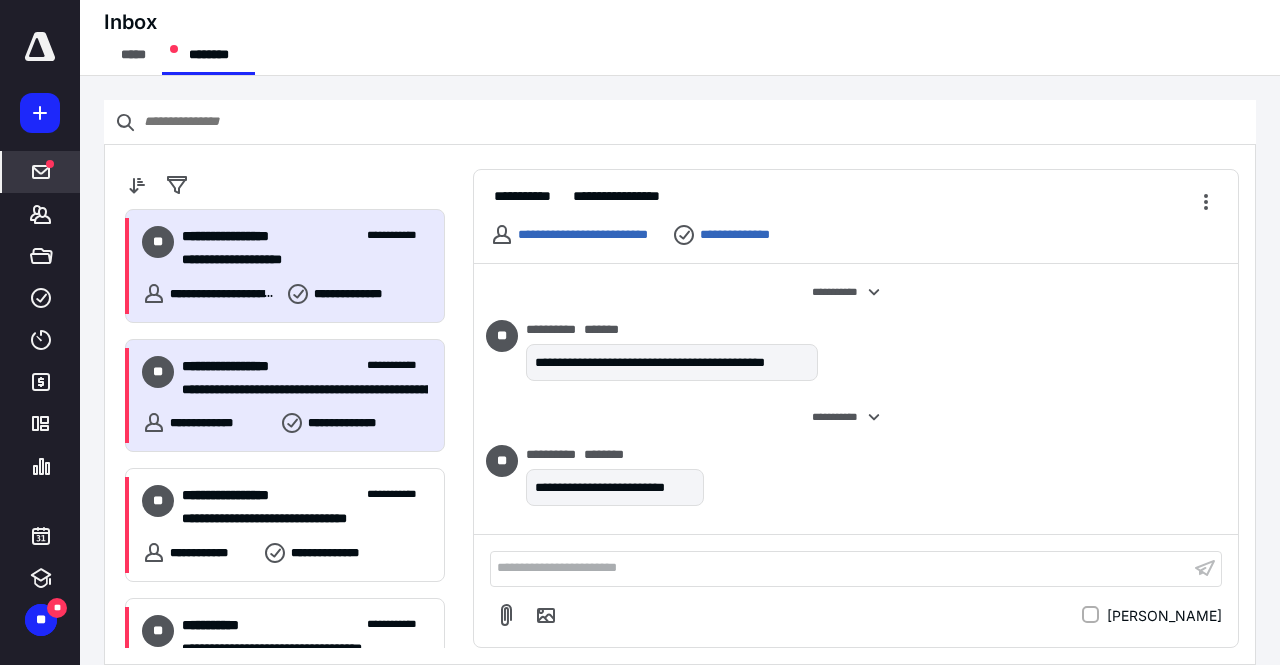 scroll, scrollTop: 212, scrollLeft: 0, axis: vertical 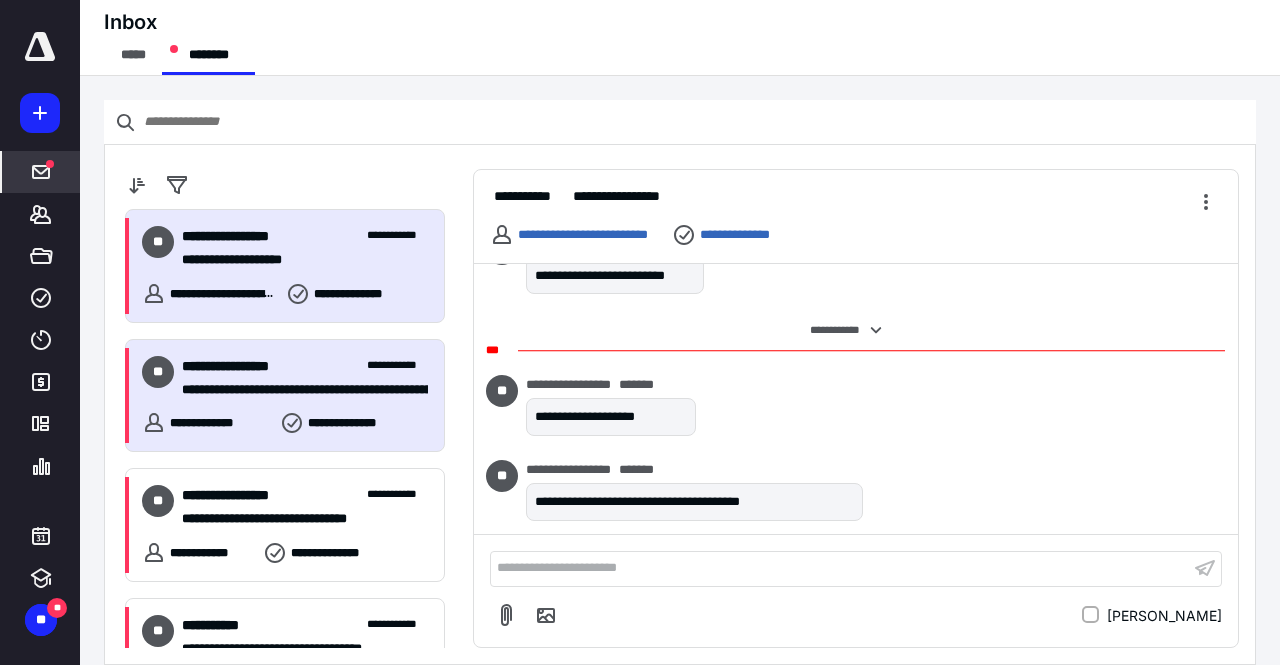 click on "**********" at bounding box center (297, 390) 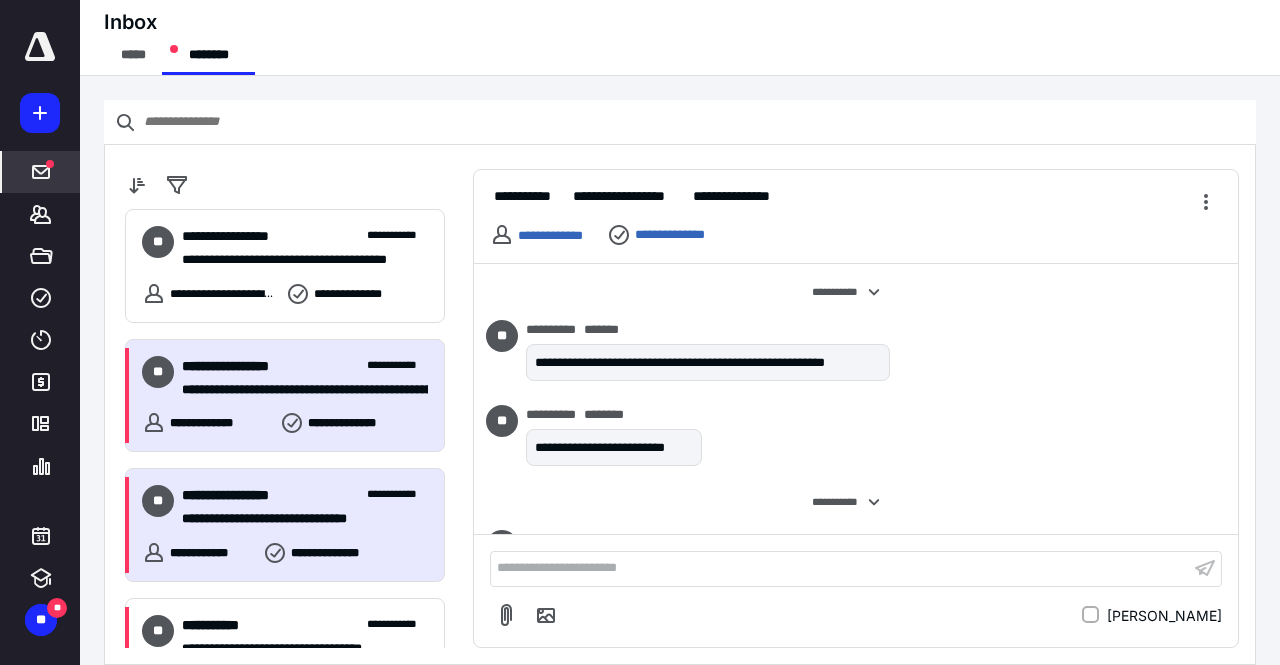 scroll, scrollTop: 544, scrollLeft: 0, axis: vertical 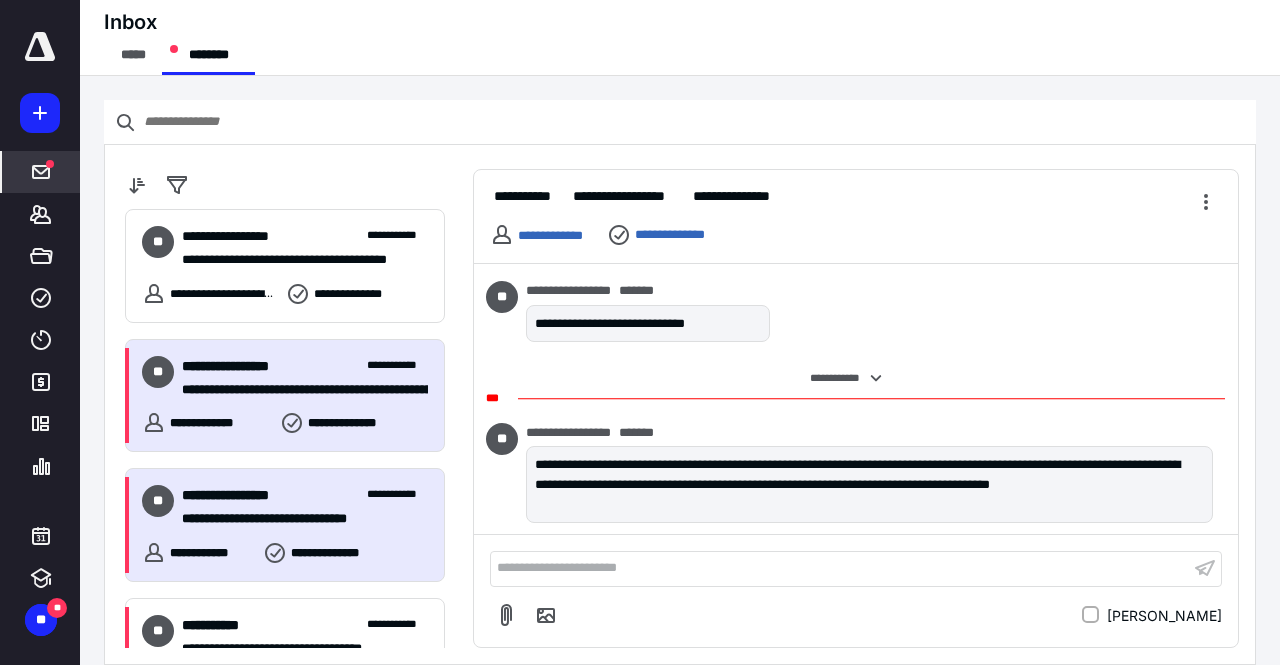 click on "**********" at bounding box center [297, 519] 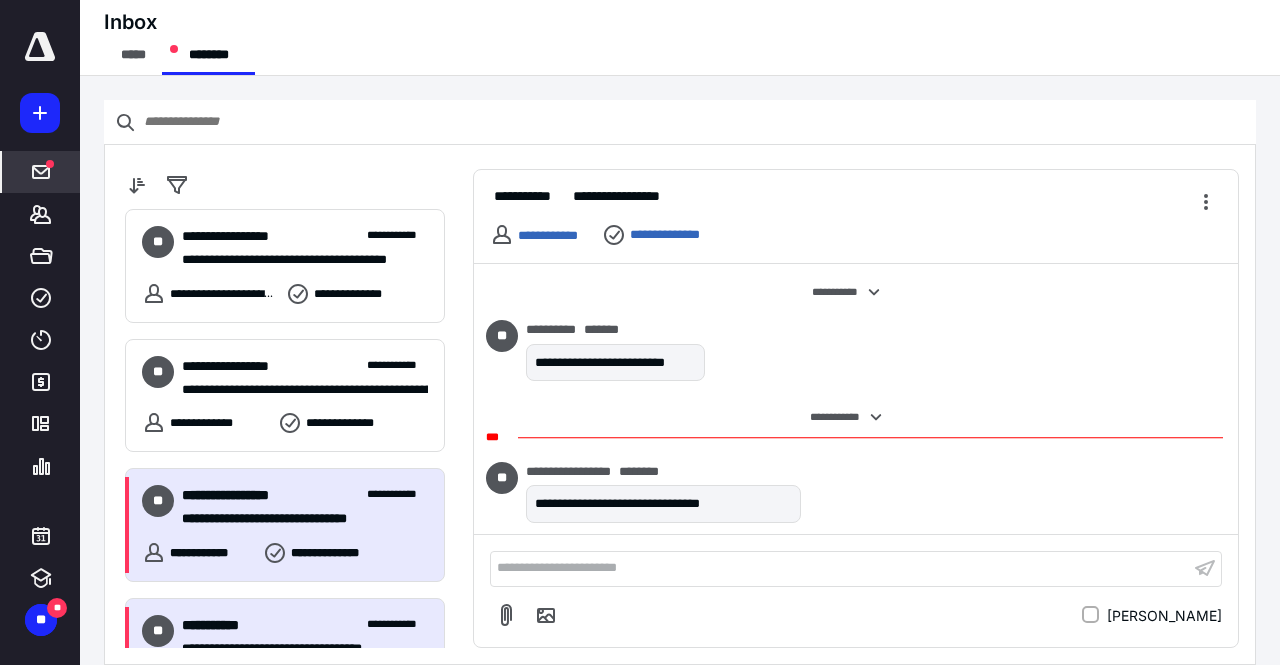 scroll, scrollTop: 4, scrollLeft: 0, axis: vertical 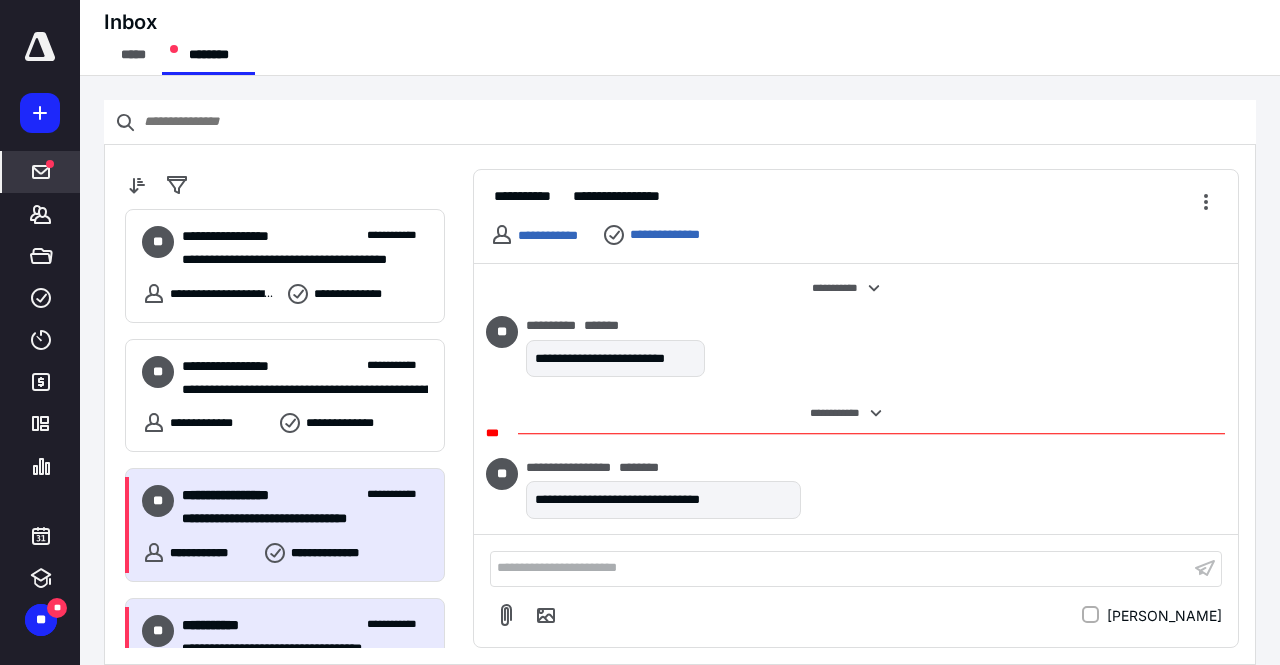 click on "**********" at bounding box center (285, 655) 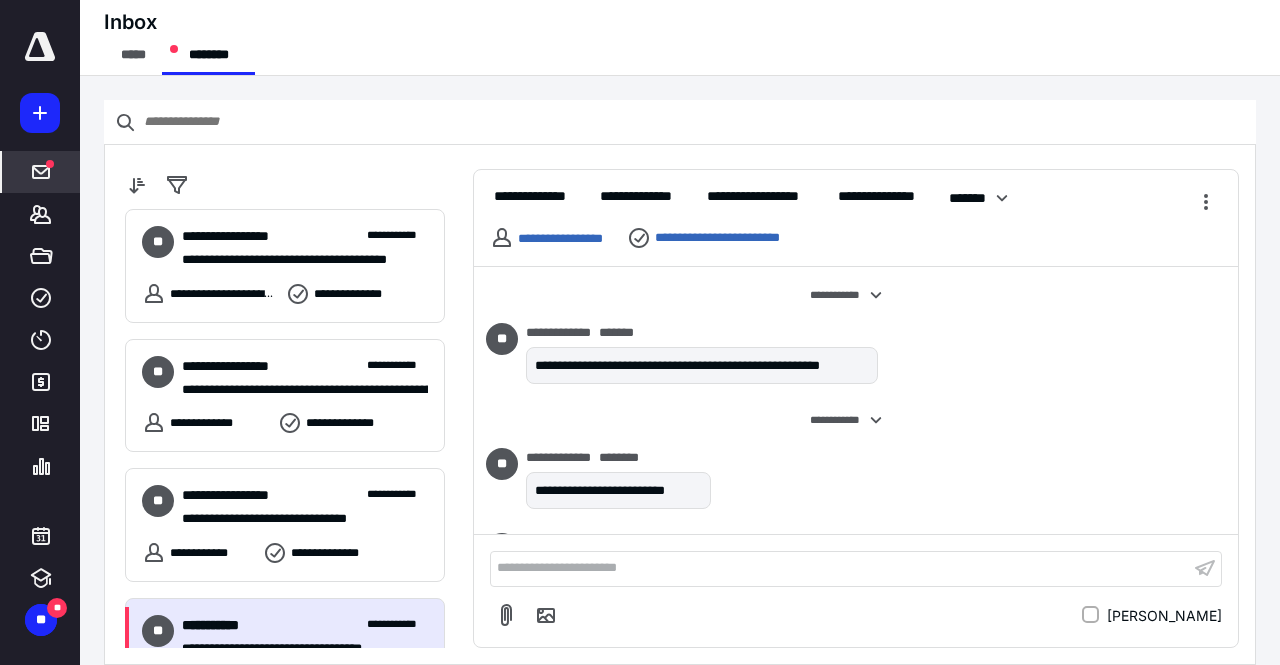 scroll, scrollTop: 1379, scrollLeft: 0, axis: vertical 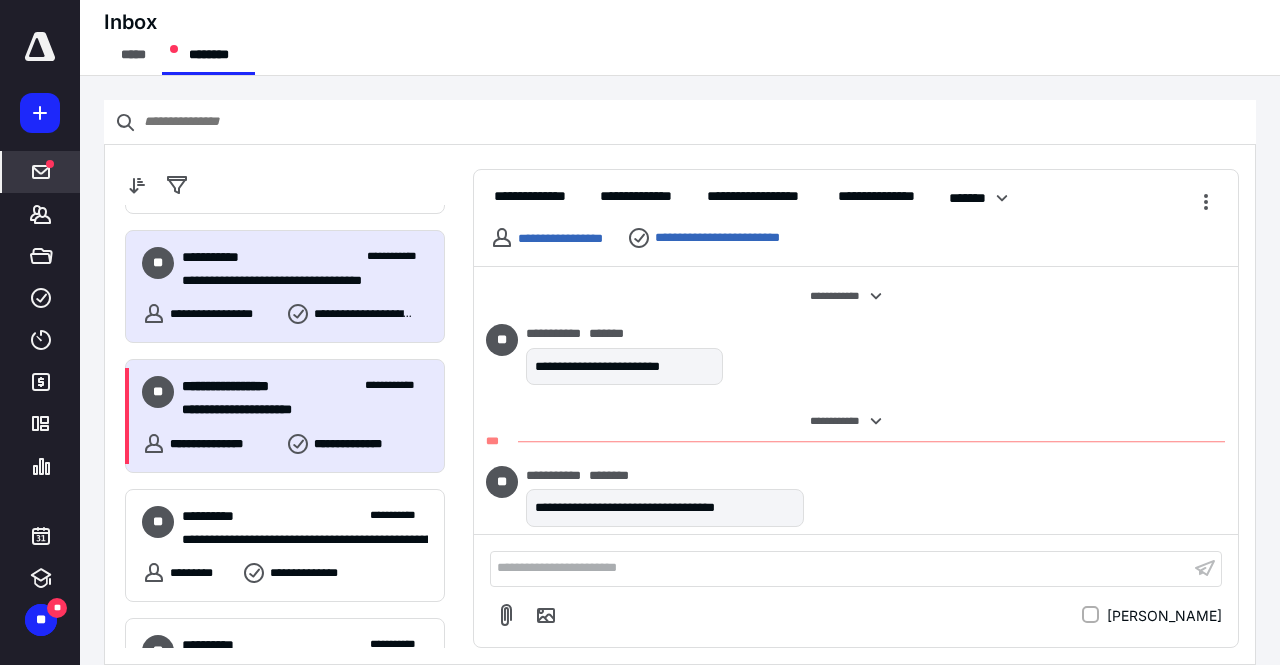 click on "**********" at bounding box center [305, 386] 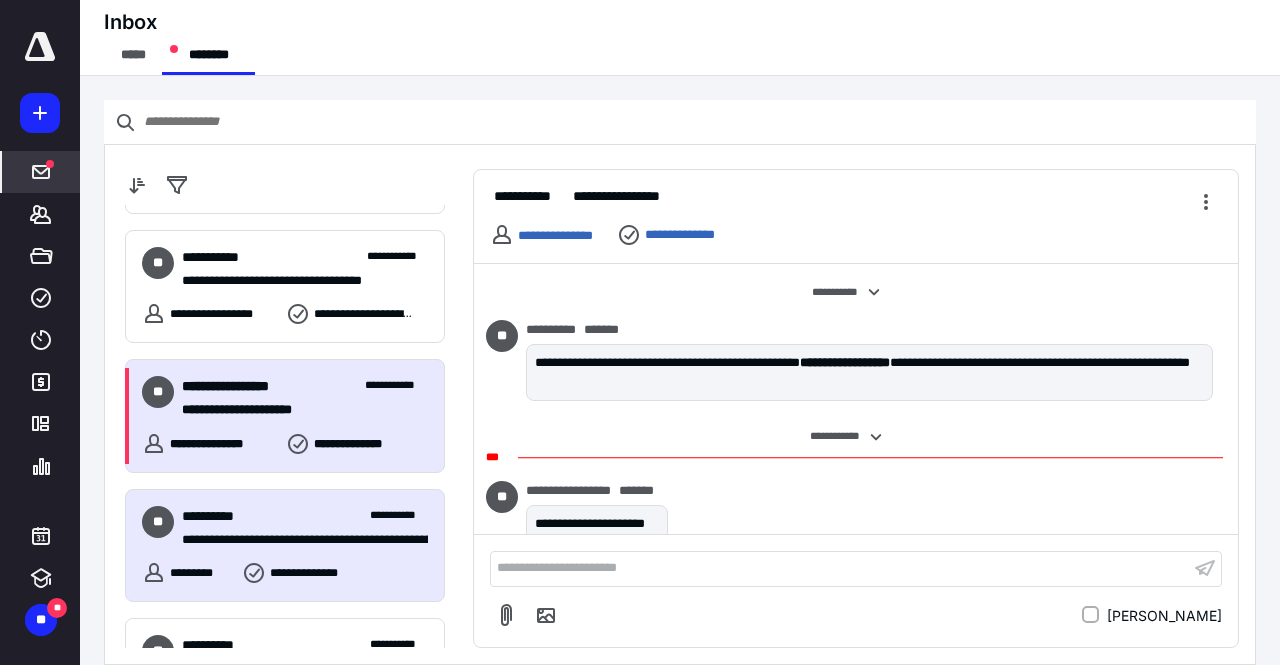 scroll, scrollTop: 23, scrollLeft: 0, axis: vertical 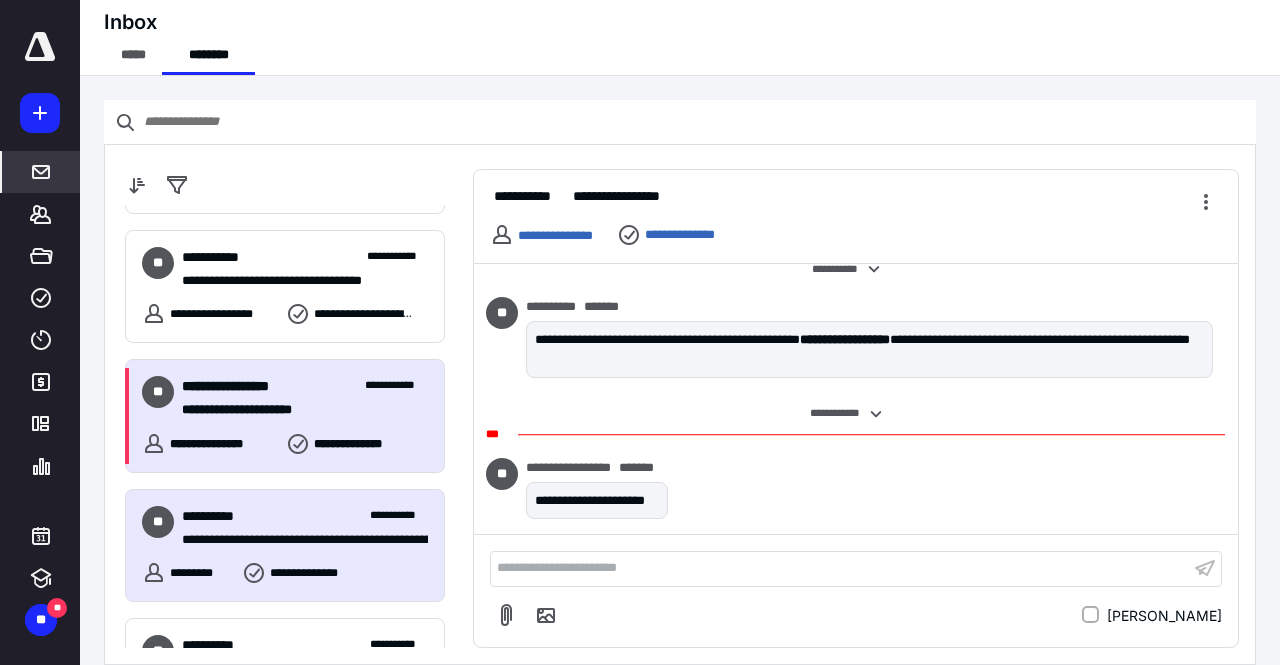 click on "**********" at bounding box center [297, 540] 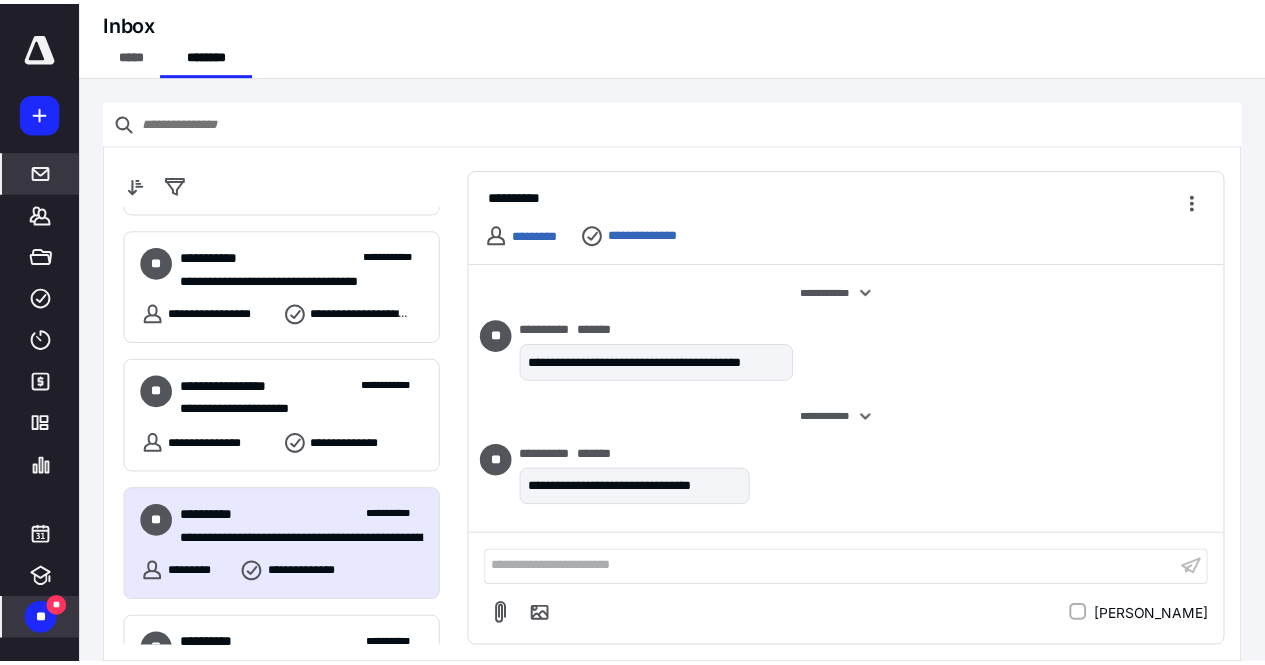 scroll, scrollTop: 255, scrollLeft: 0, axis: vertical 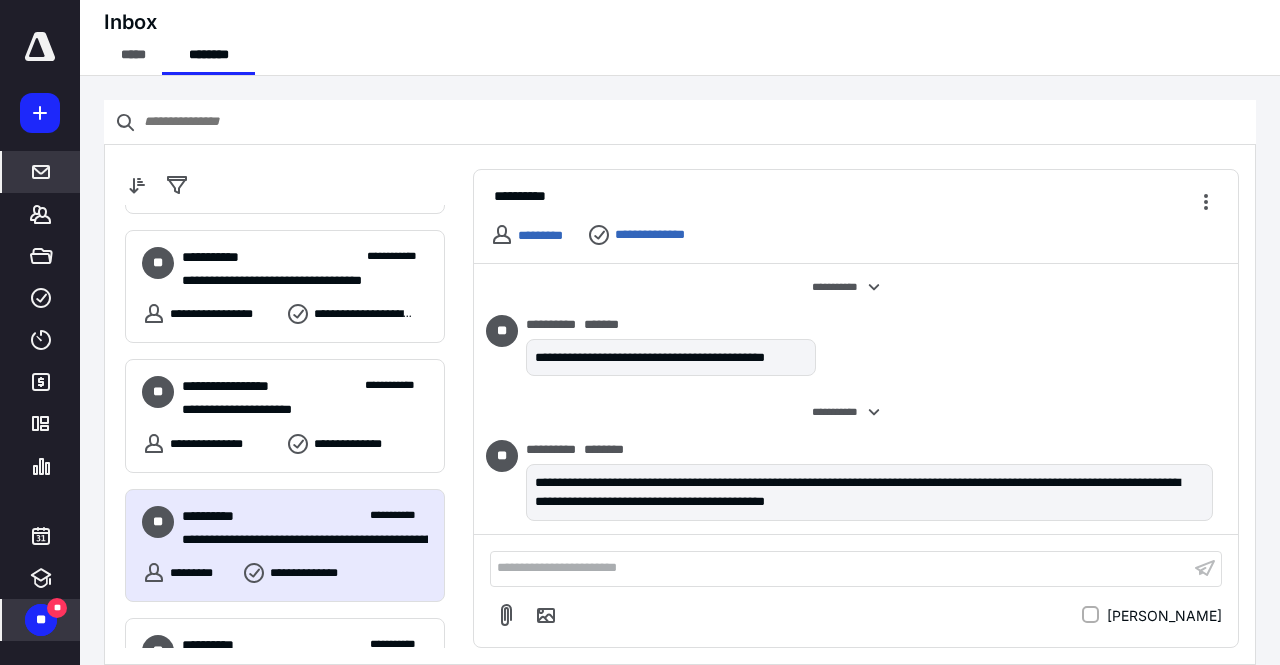 click on "**" at bounding box center (41, 620) 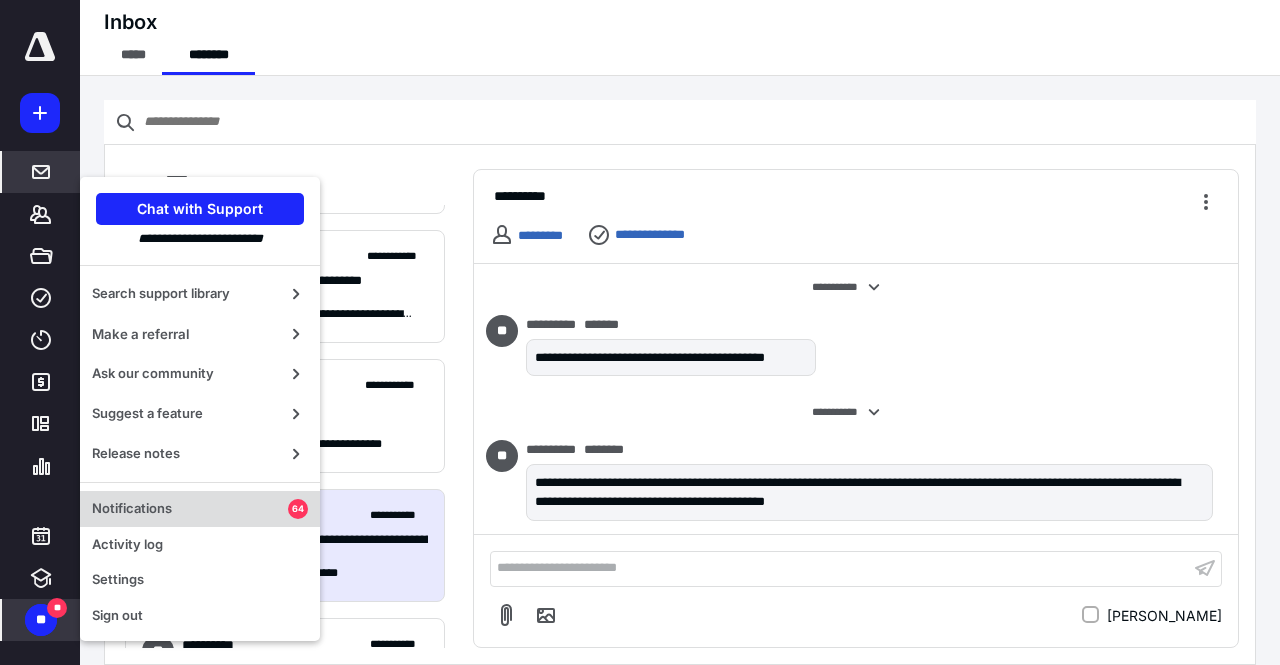 click on "Notifications" at bounding box center [190, 509] 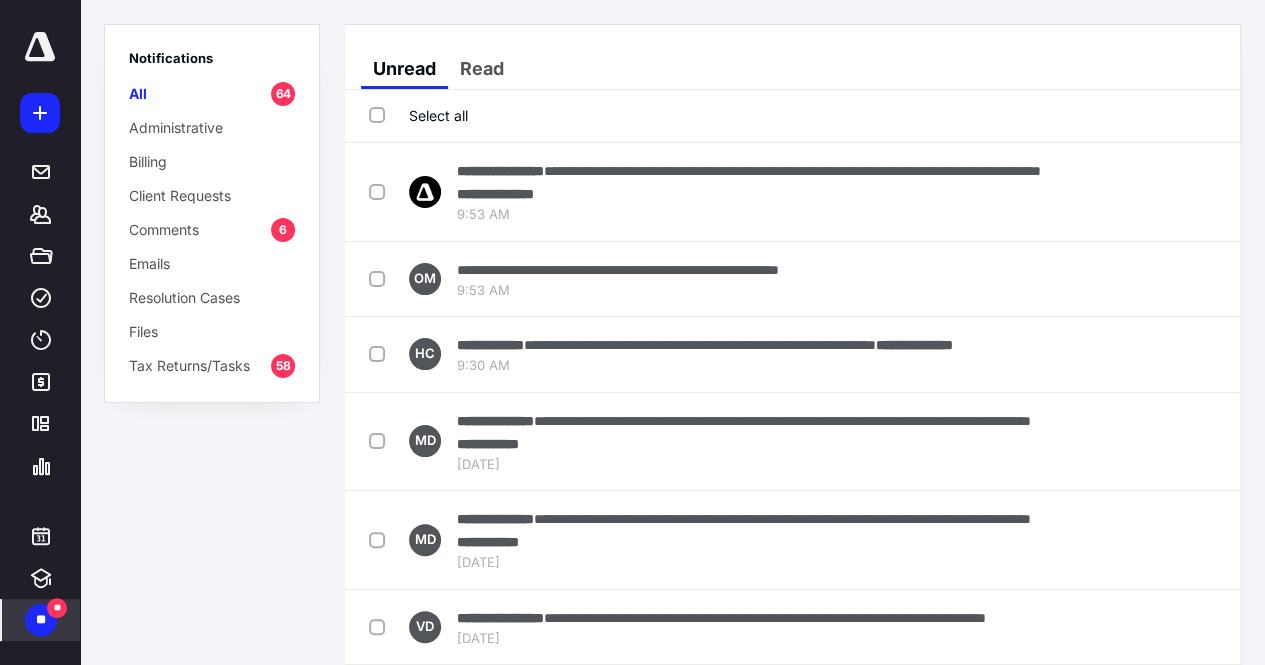 click on "Select all" at bounding box center (792, 116) 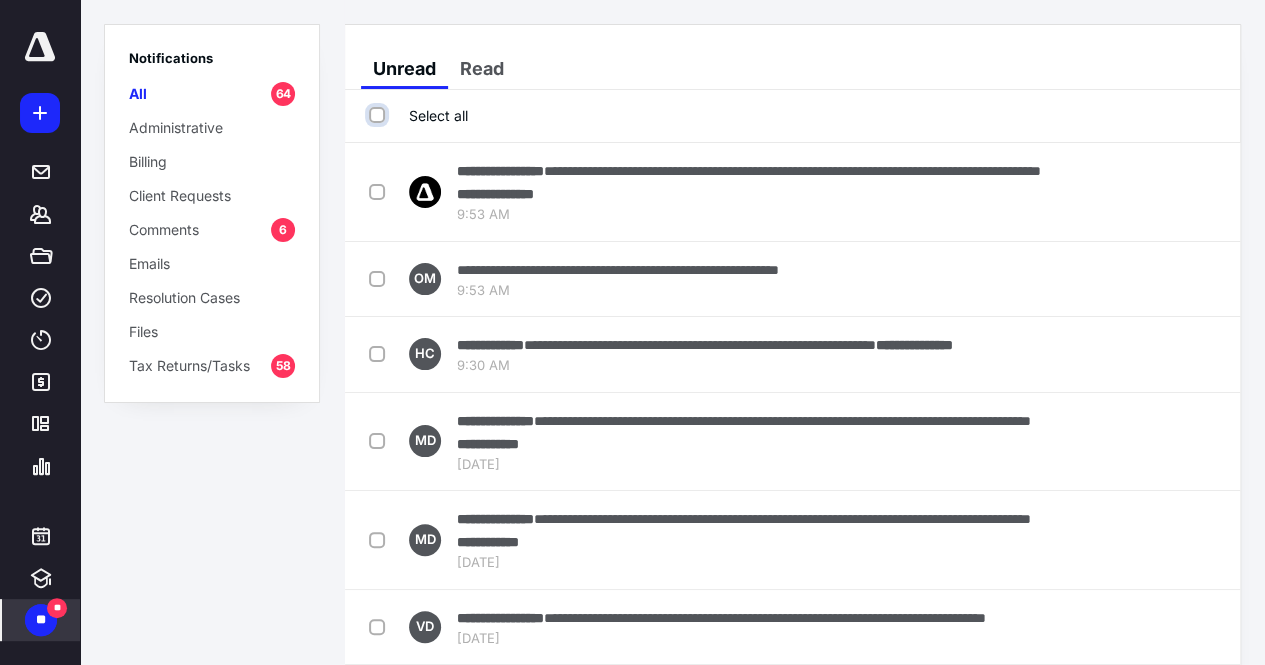 click on "Select all" at bounding box center (379, 115) 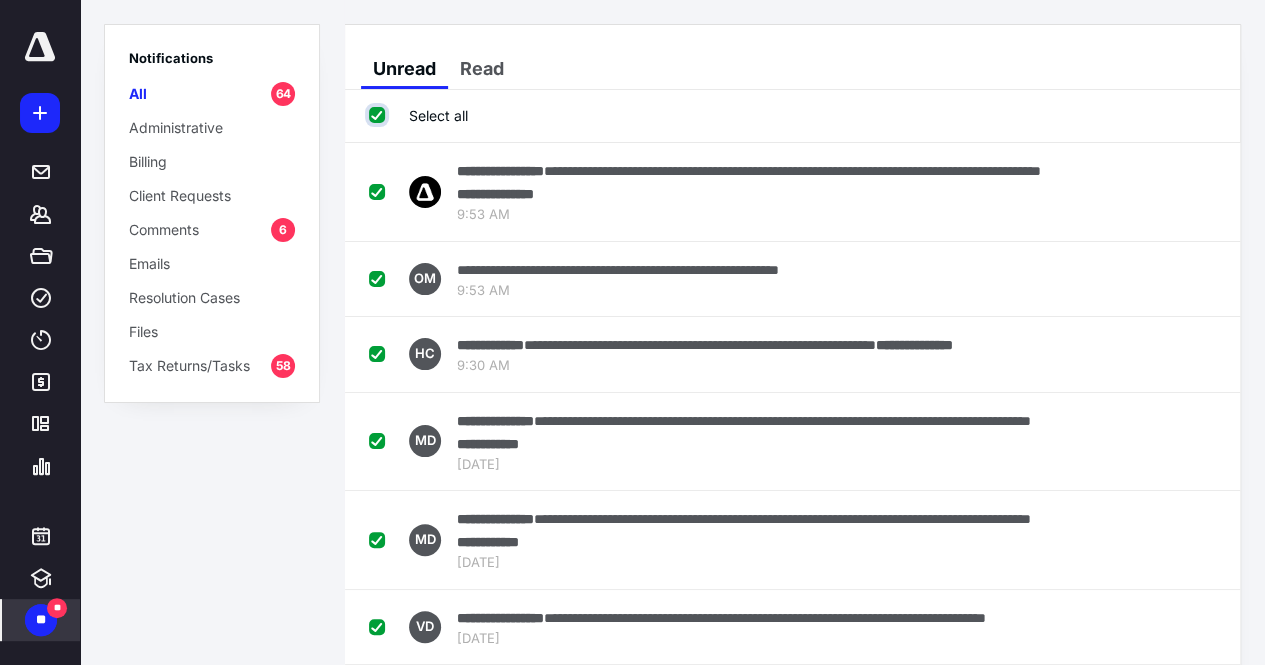 checkbox on "true" 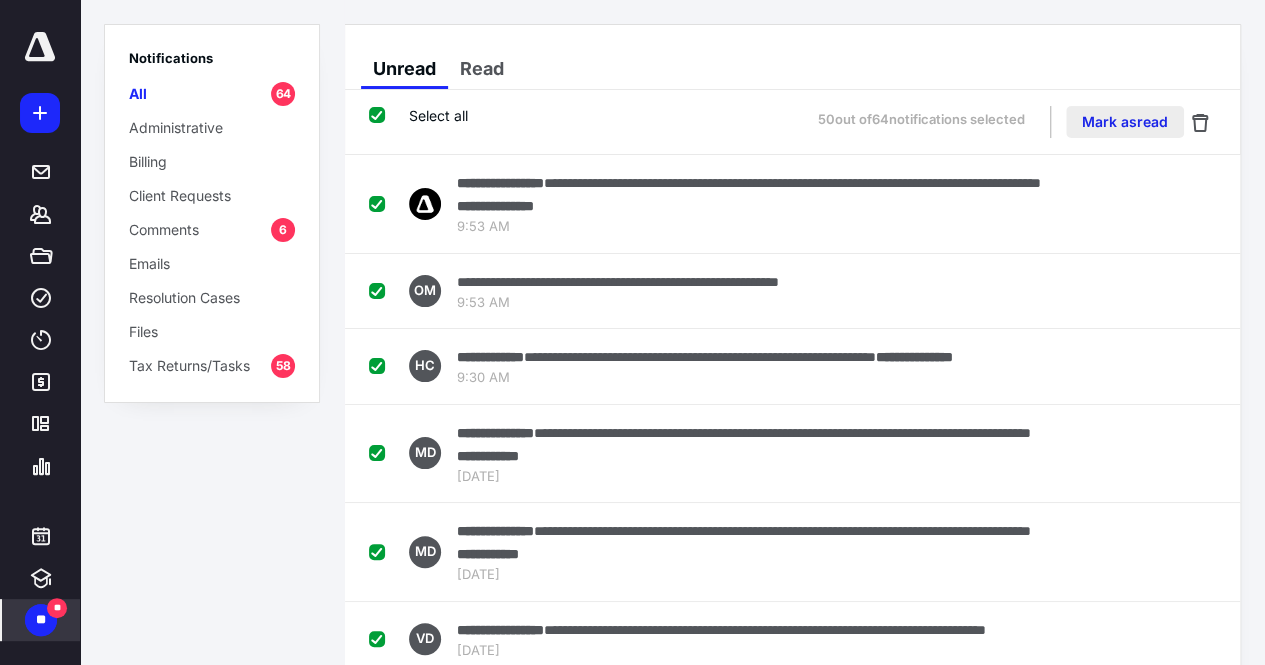 click on "Mark as  read" at bounding box center (1125, 122) 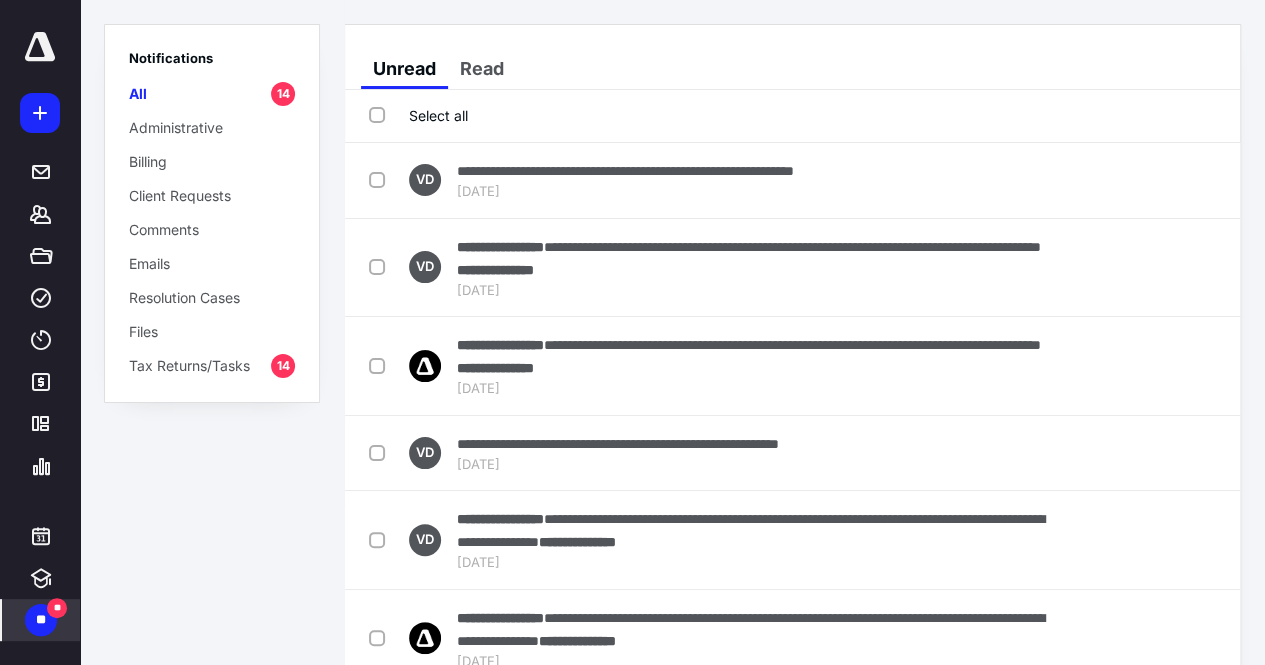 click on "Select all" at bounding box center (418, 115) 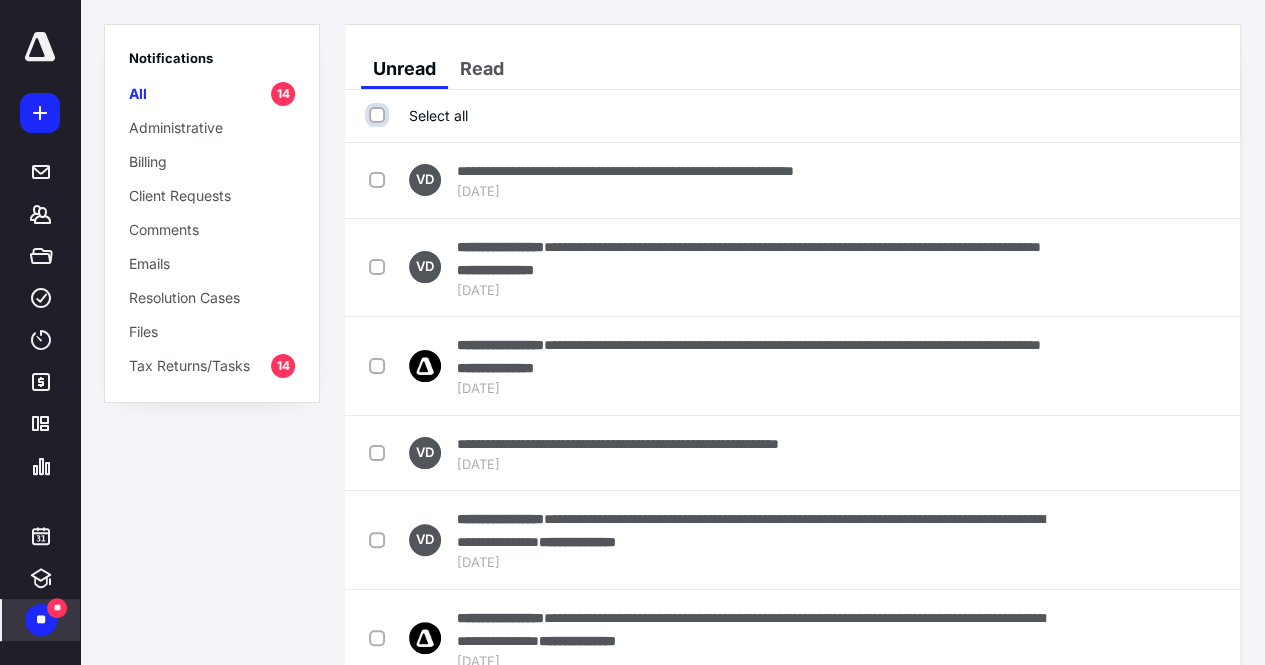 click on "Select all" at bounding box center [379, 115] 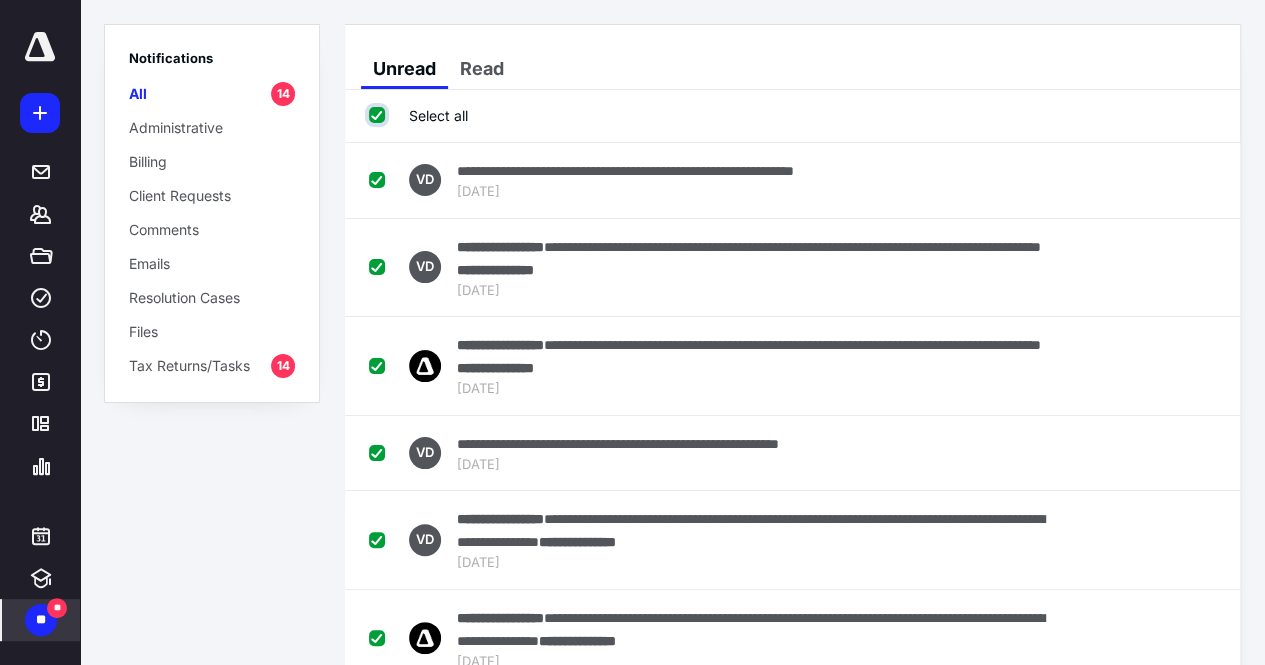checkbox on "true" 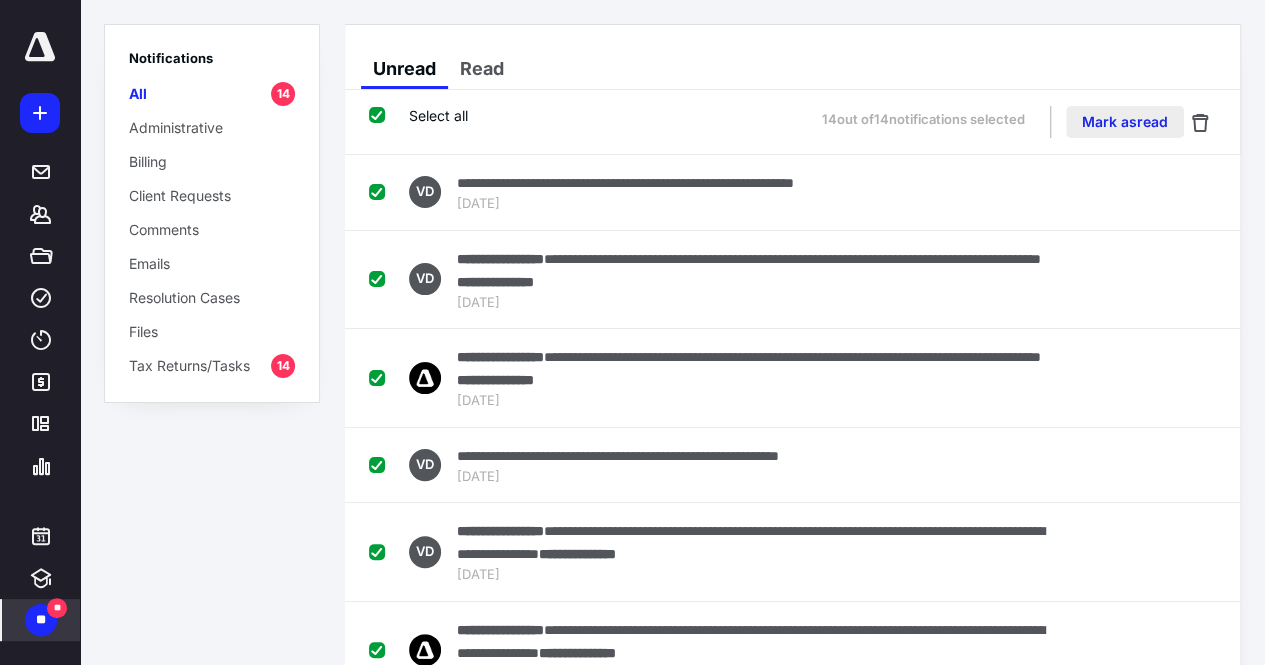 click on "Mark as  read" at bounding box center (1125, 122) 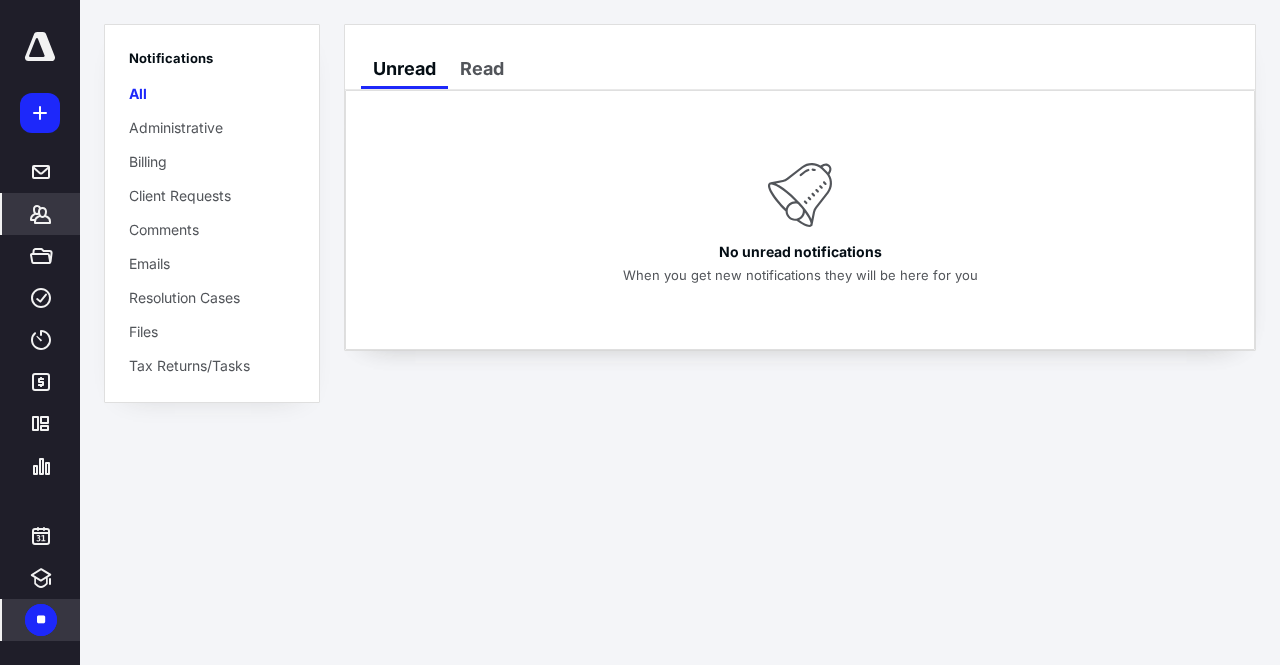 click 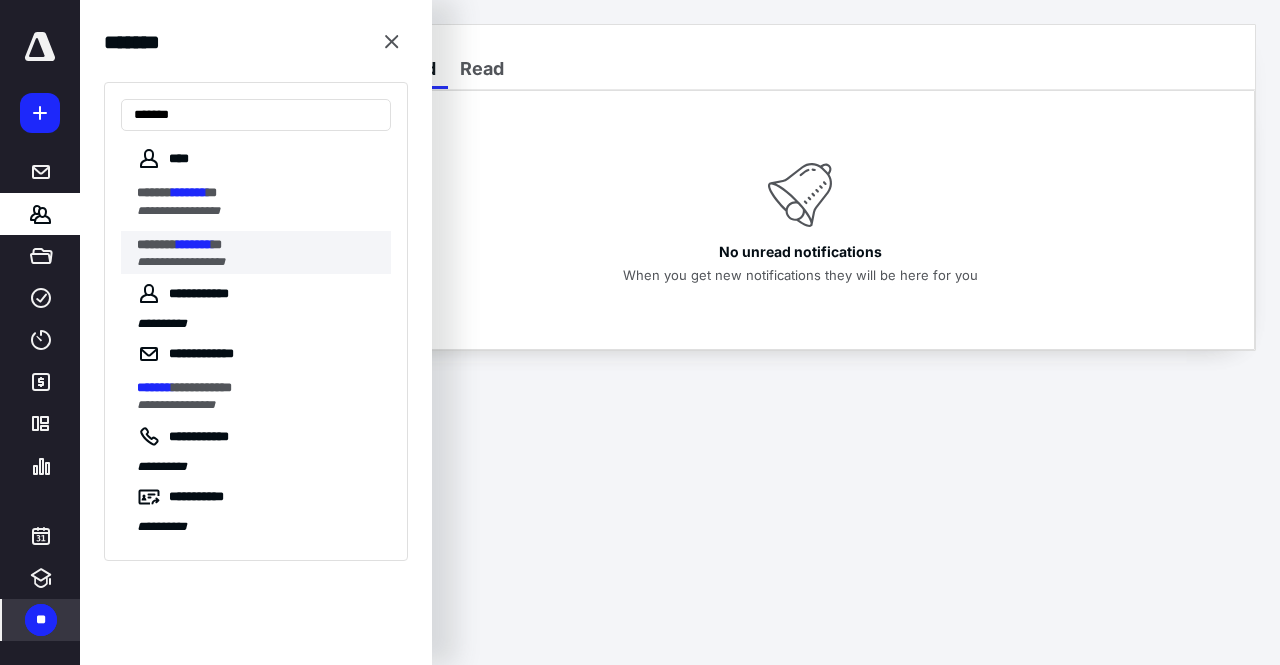 type on "*******" 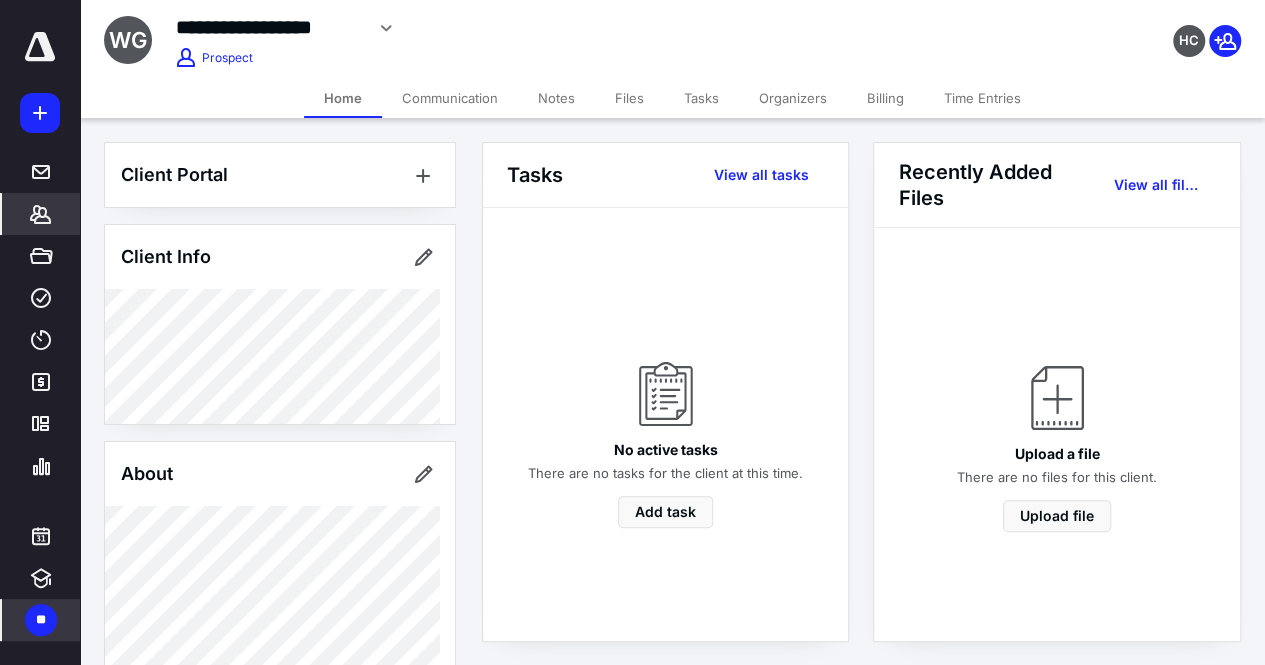 click on "Notes" at bounding box center [556, 98] 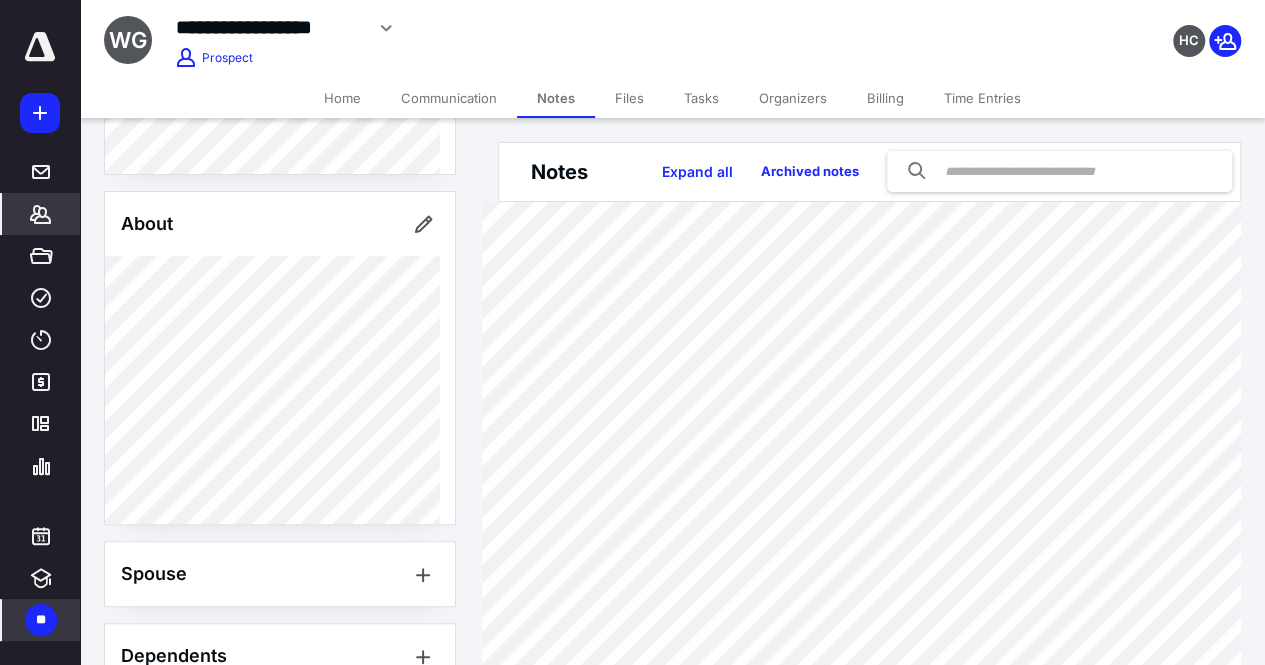 scroll, scrollTop: 0, scrollLeft: 0, axis: both 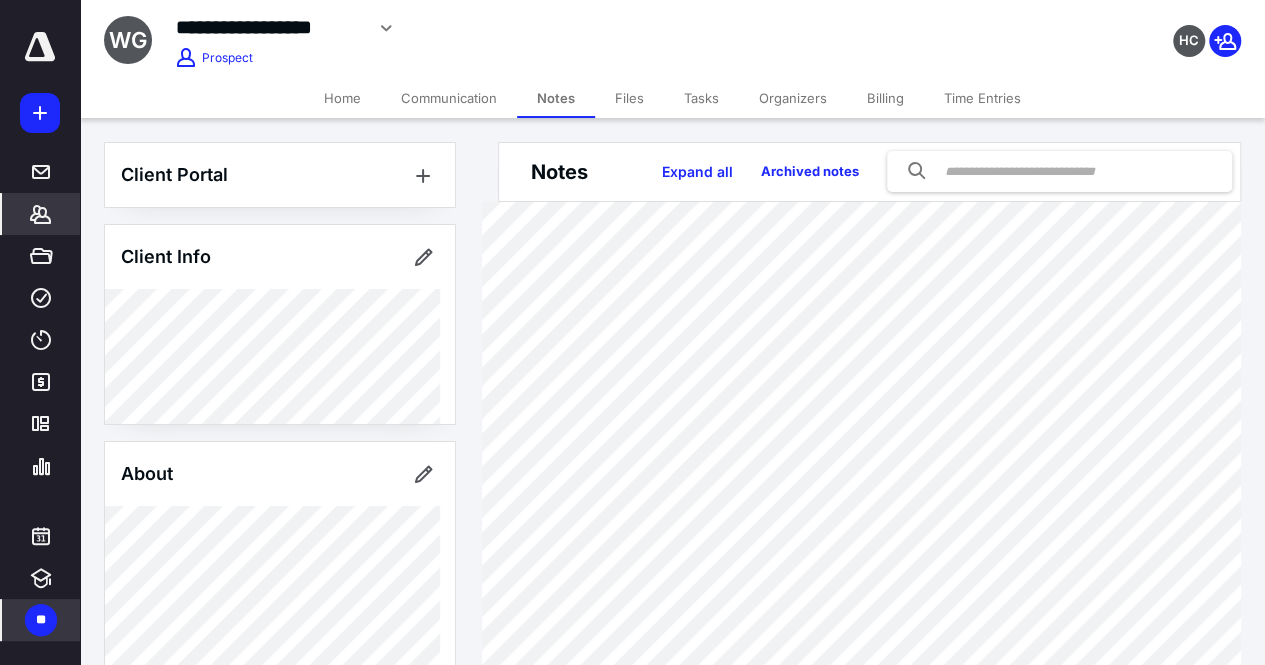 click on "*******" at bounding box center [41, 214] 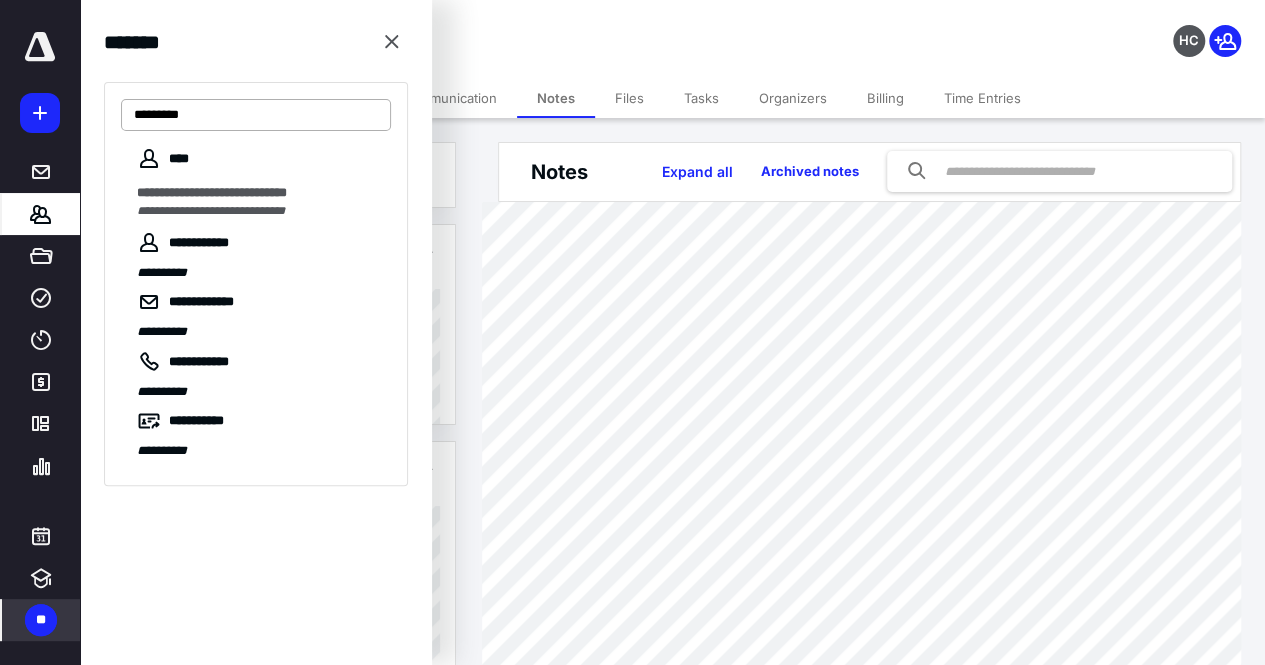 click on "*********" at bounding box center [256, 115] 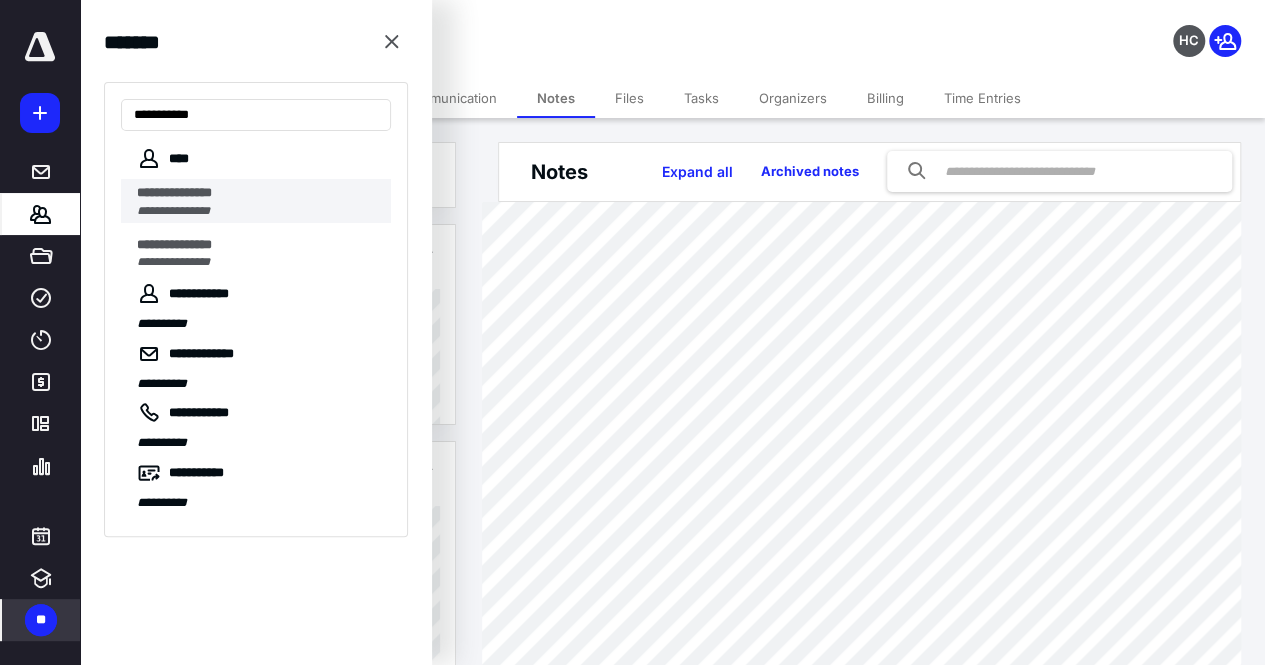 type on "**********" 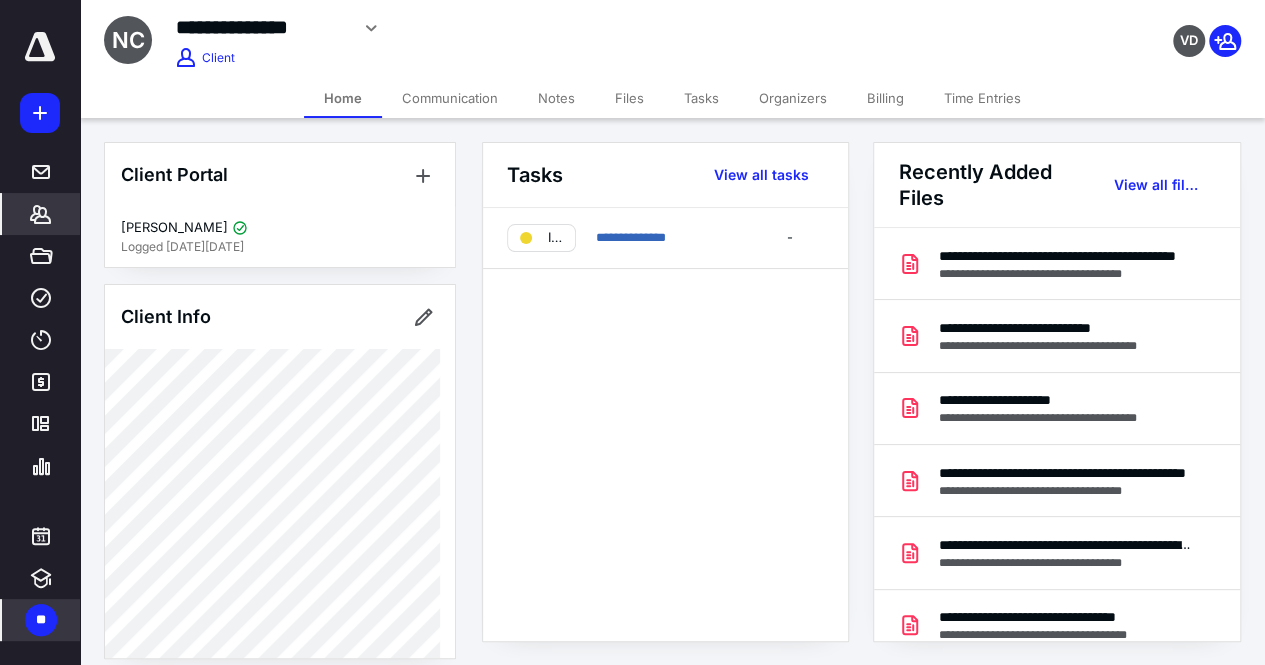 click on "Notes" at bounding box center (556, 98) 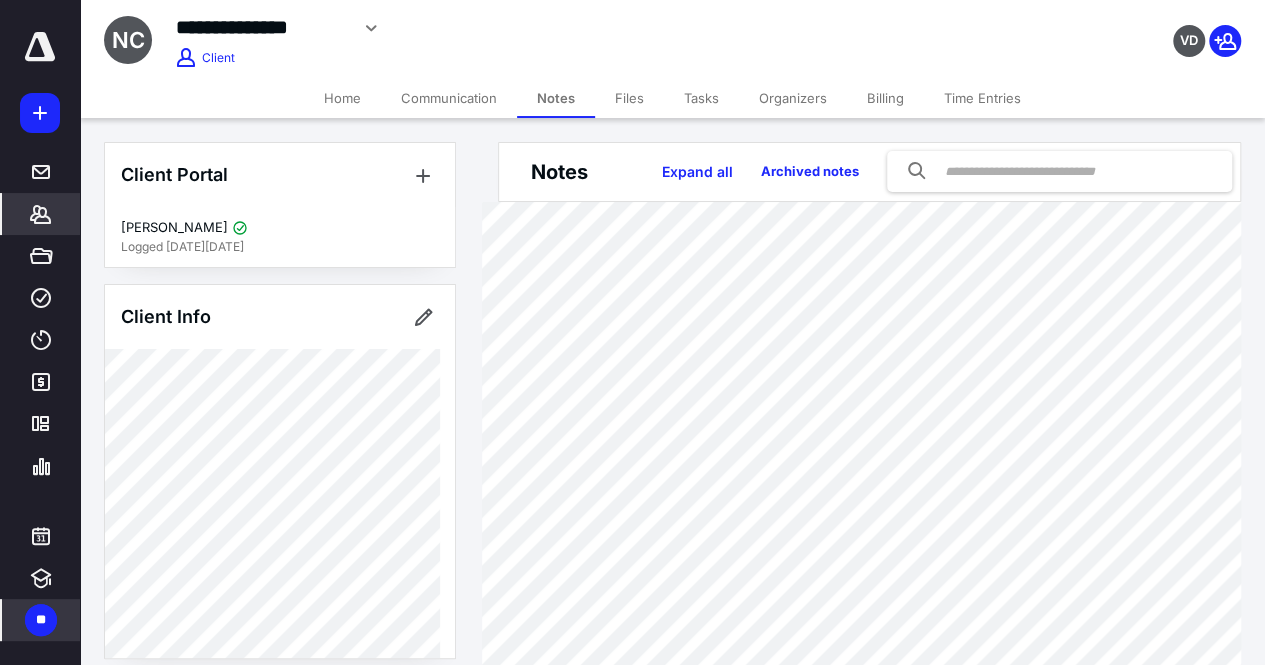 click on "*******" at bounding box center [41, 214] 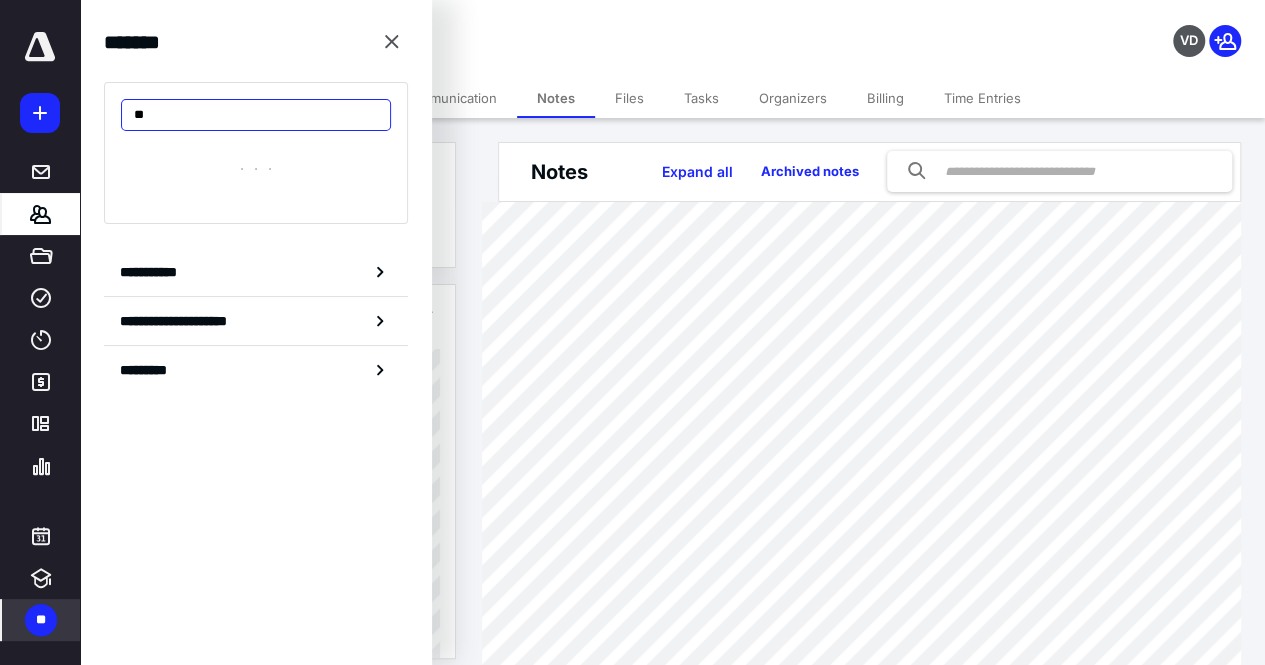 type on "*" 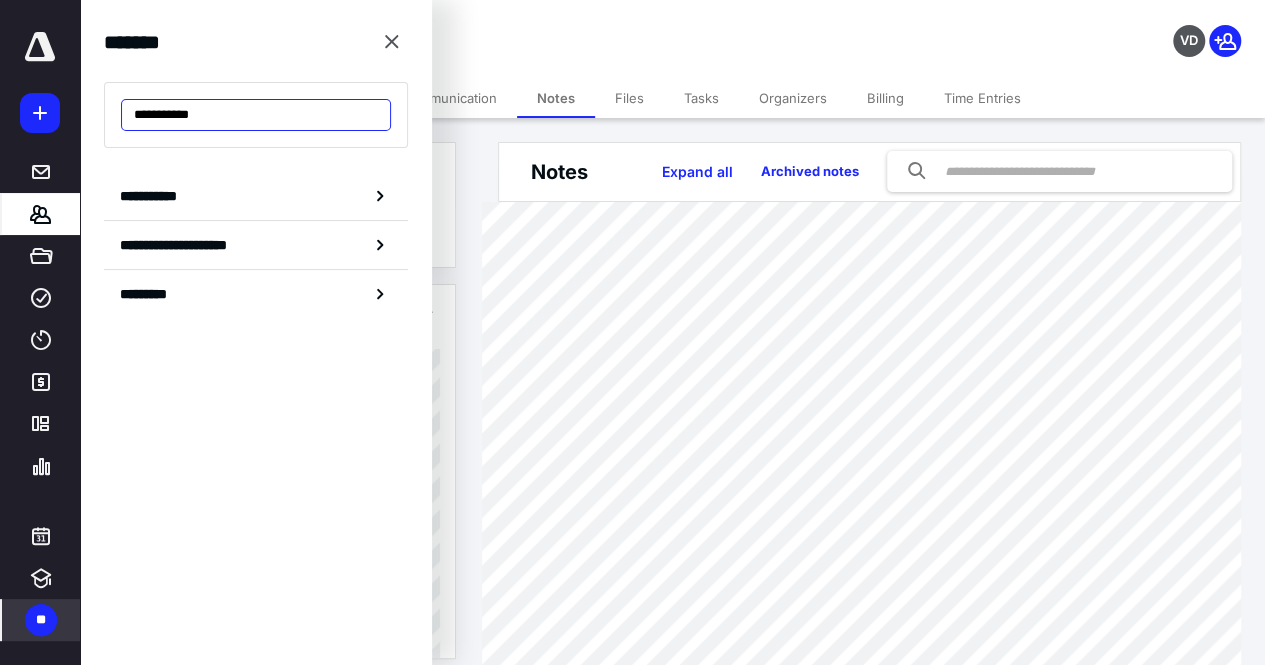 click on "**********" at bounding box center (256, 115) 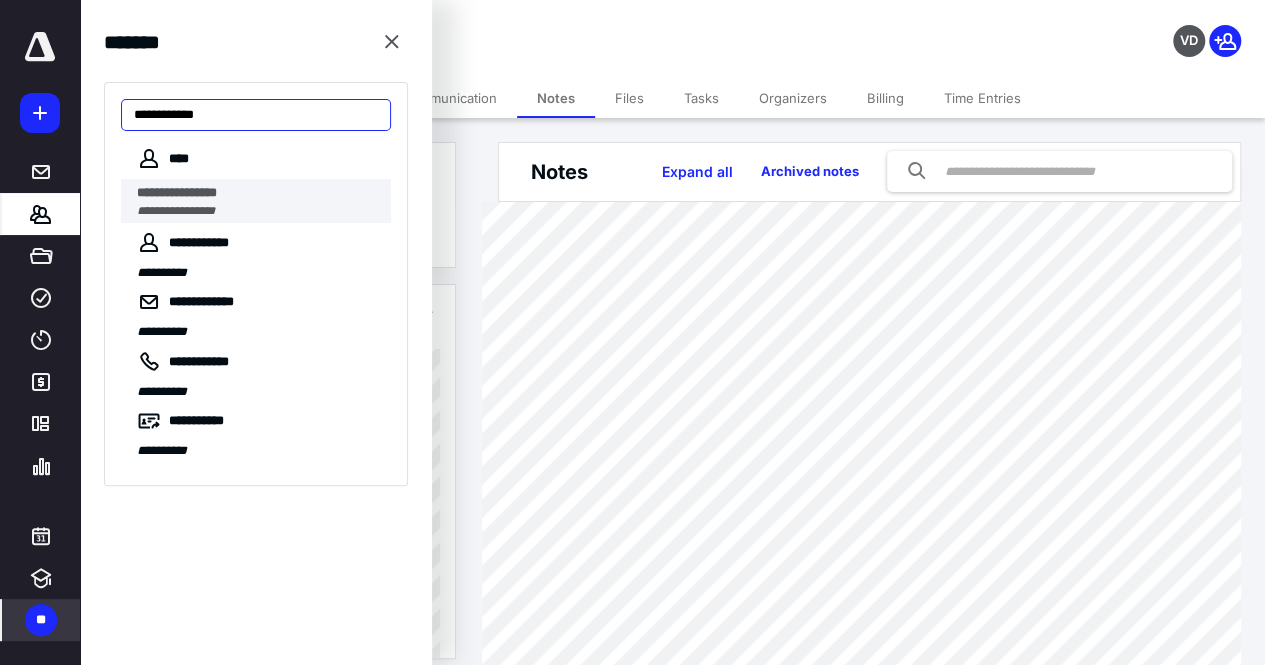 type on "**********" 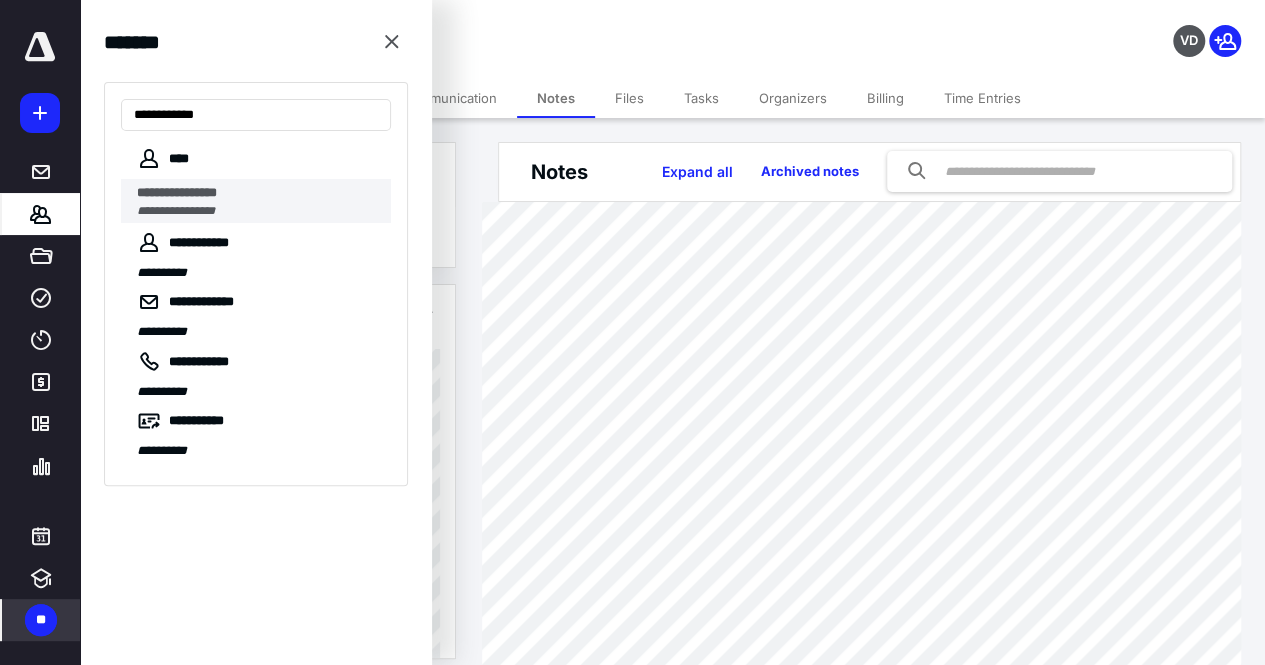 click on "**********" at bounding box center [176, 211] 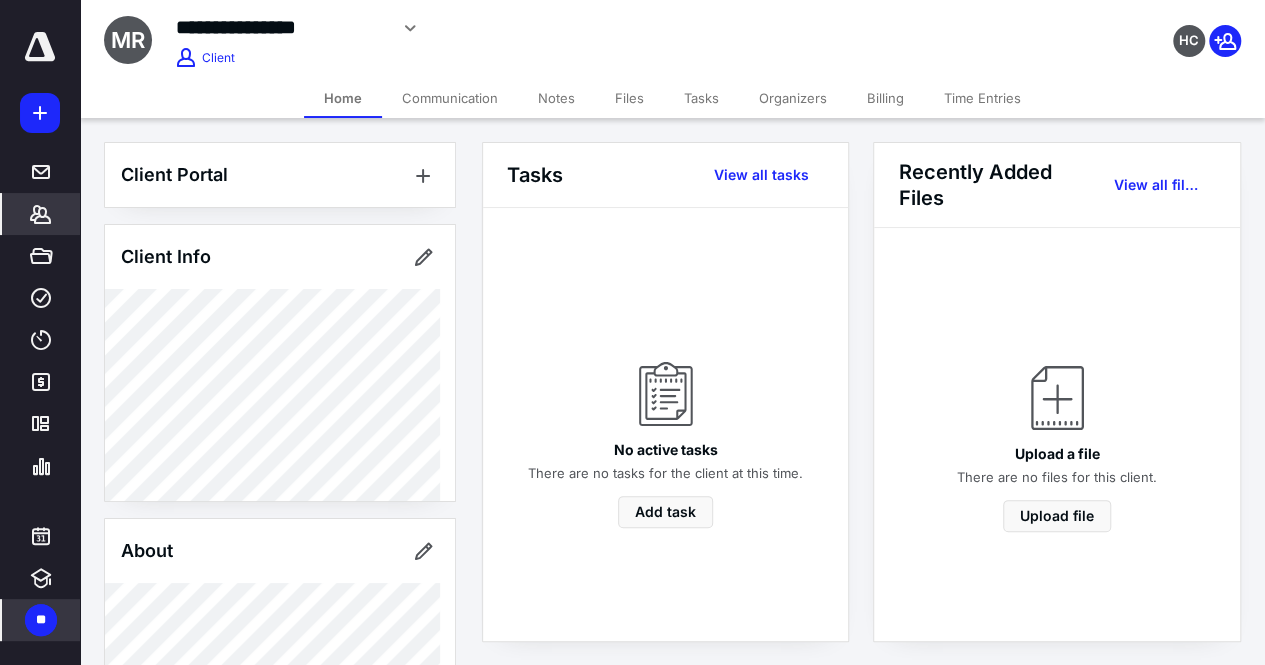 click on "Notes" at bounding box center (556, 98) 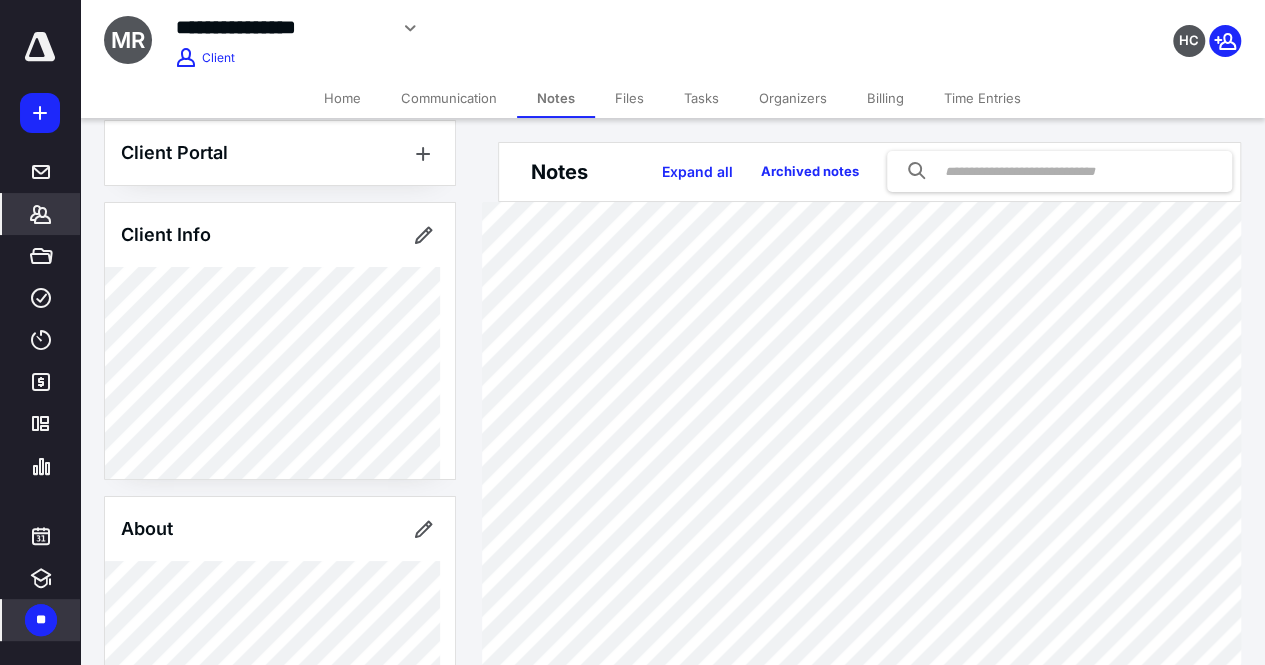 scroll, scrollTop: 18, scrollLeft: 0, axis: vertical 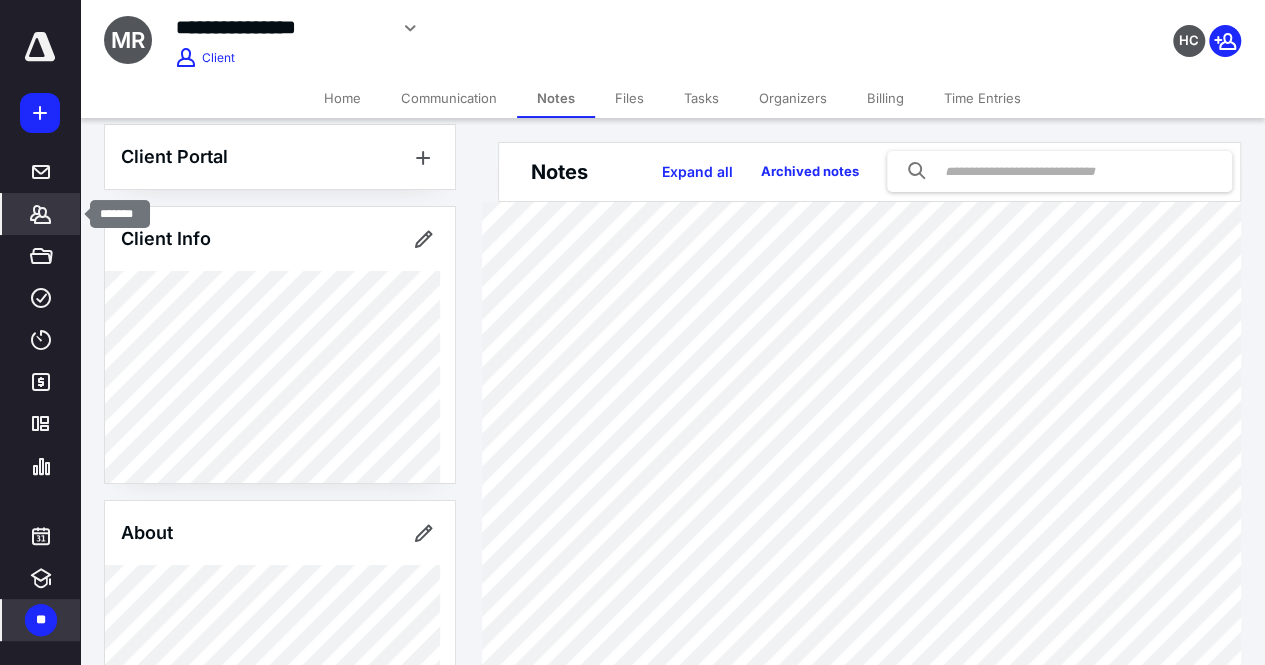 click on "*******" at bounding box center (41, 214) 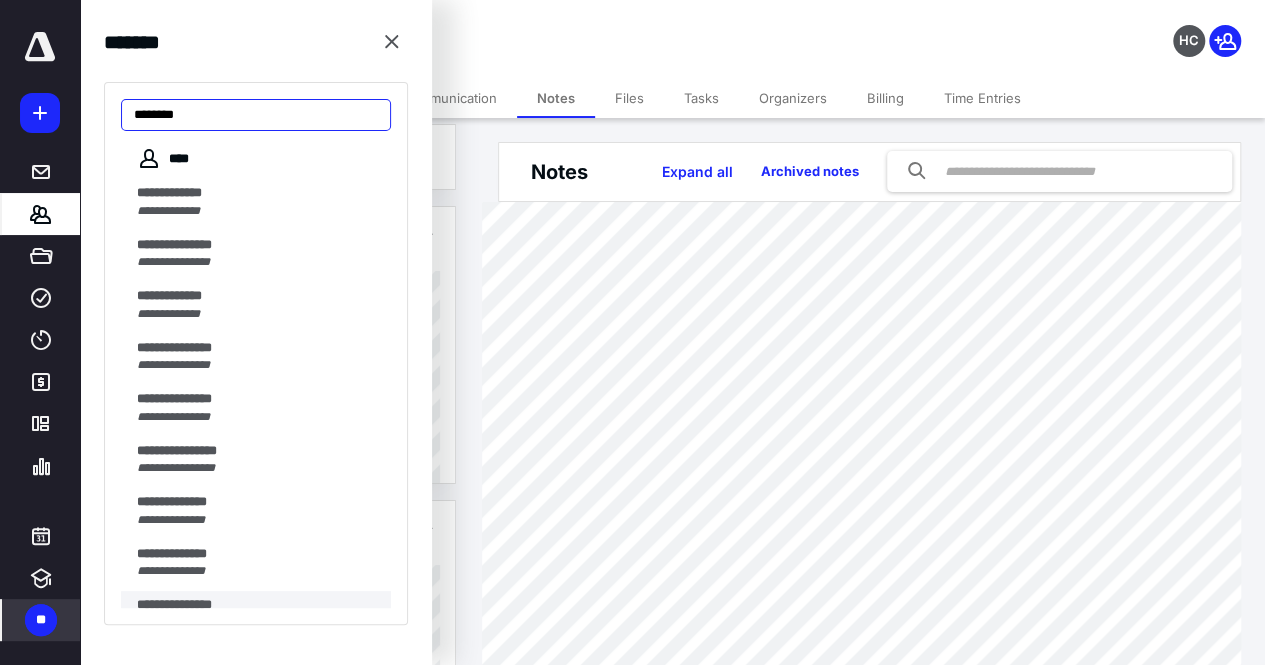 type on "********" 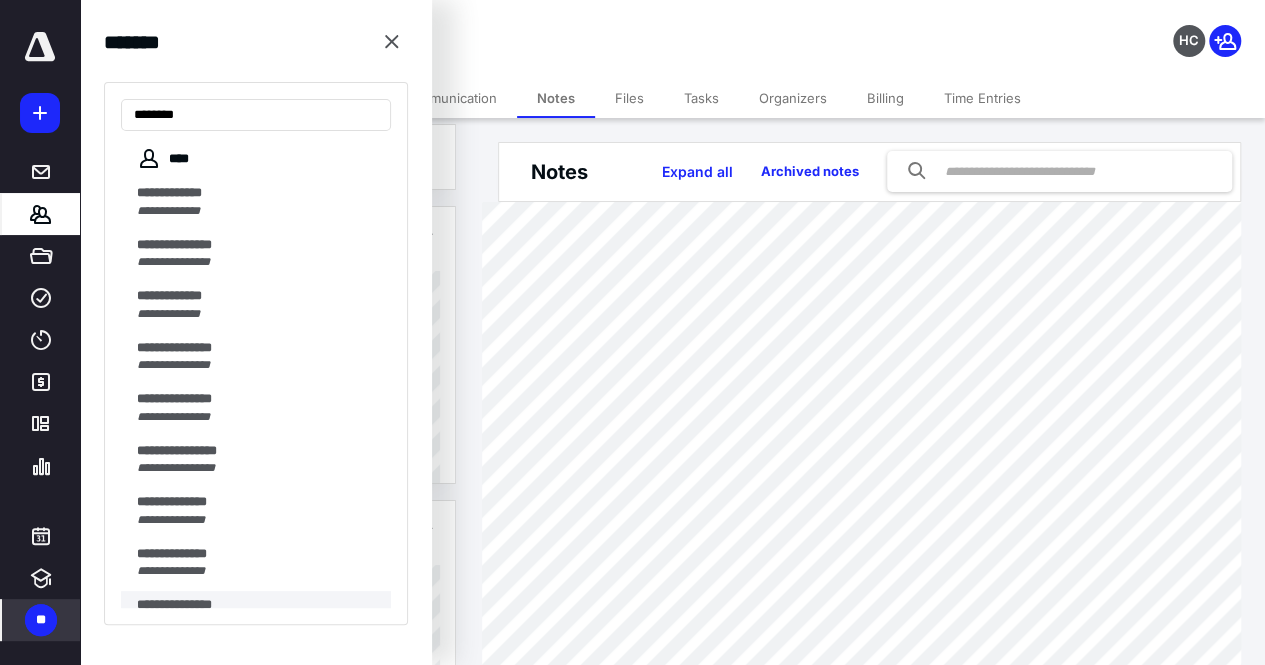 click on "**********" at bounding box center (174, 604) 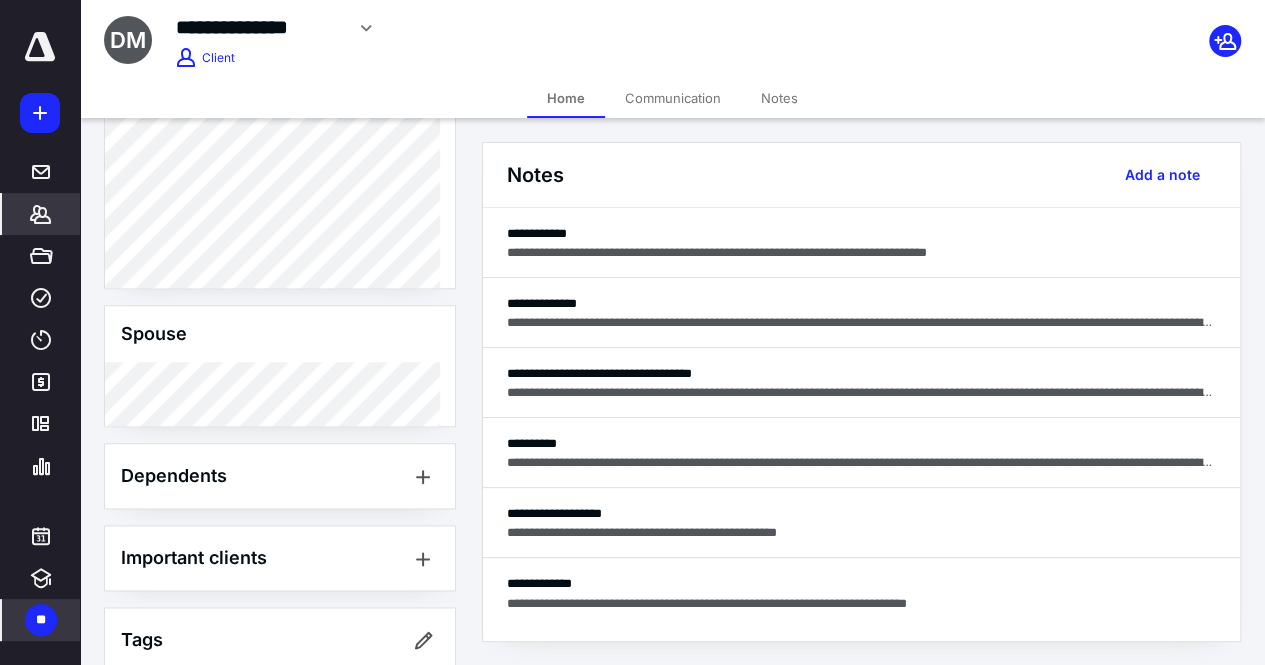 scroll, scrollTop: 1066, scrollLeft: 0, axis: vertical 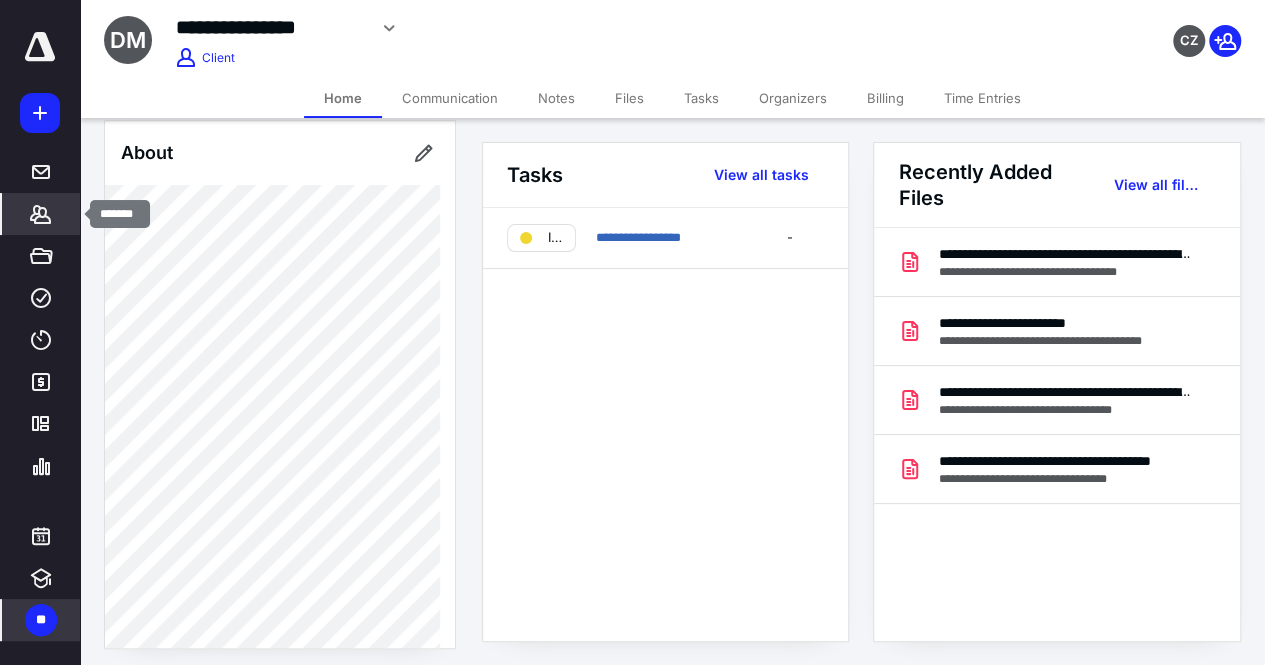 click 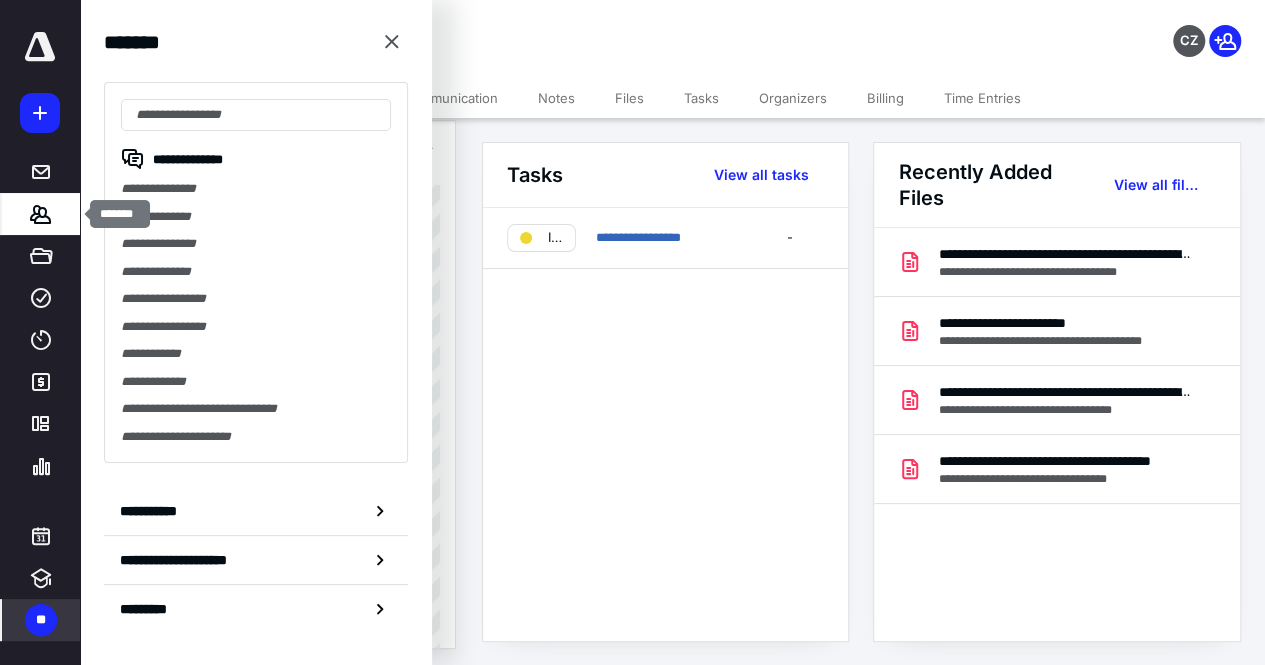 type on "*" 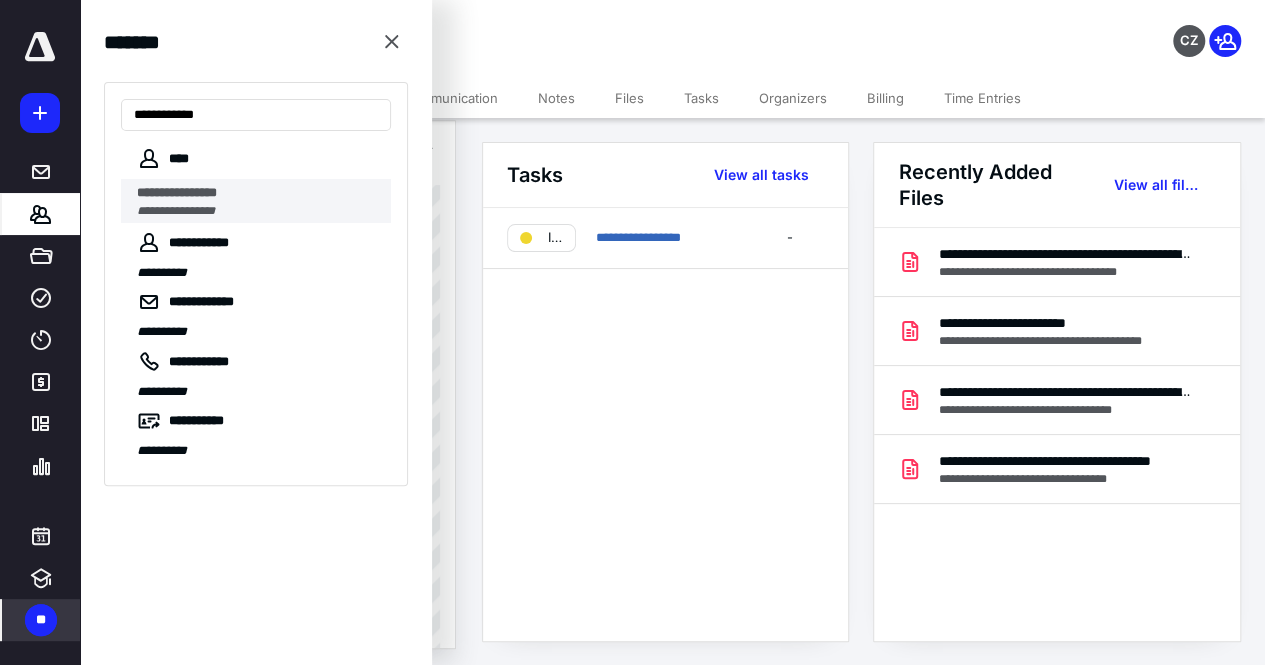 type on "**********" 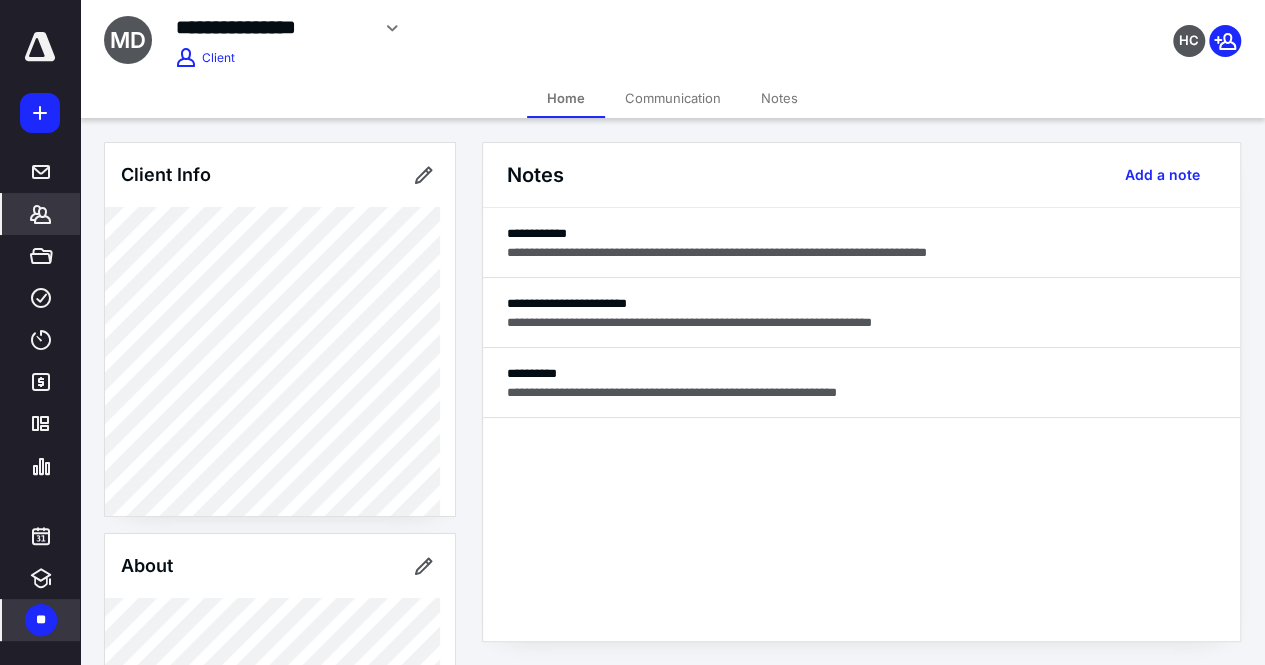 scroll, scrollTop: 478, scrollLeft: 0, axis: vertical 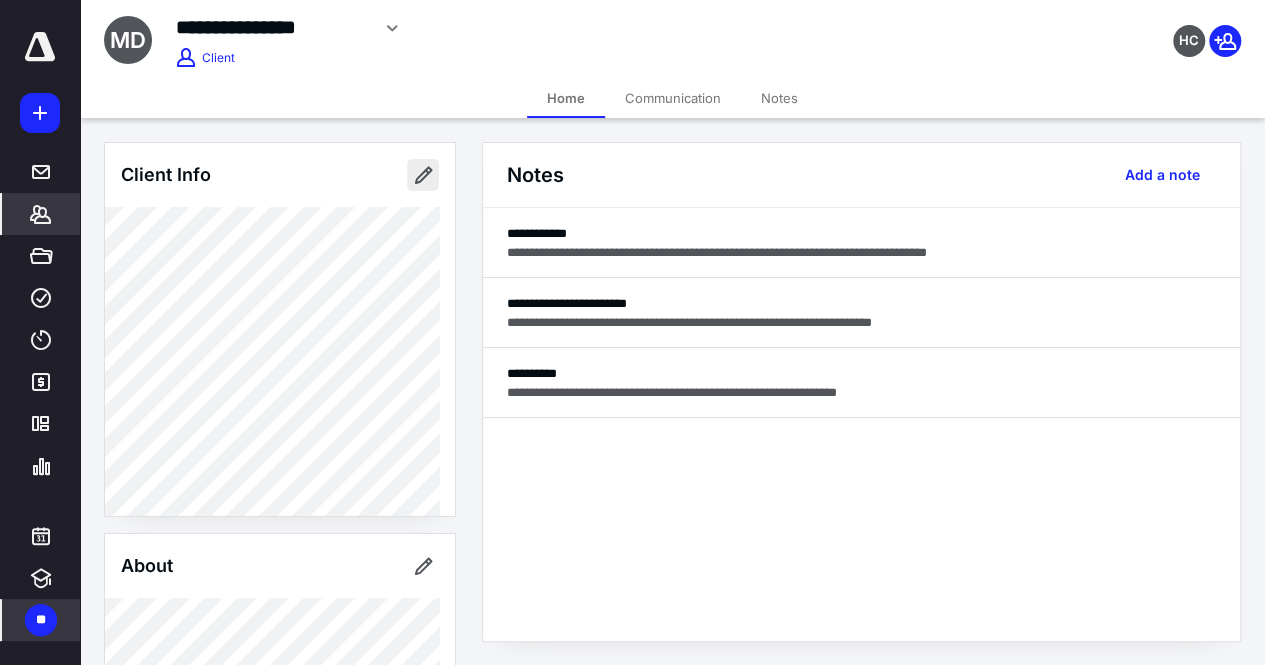 click at bounding box center (423, 175) 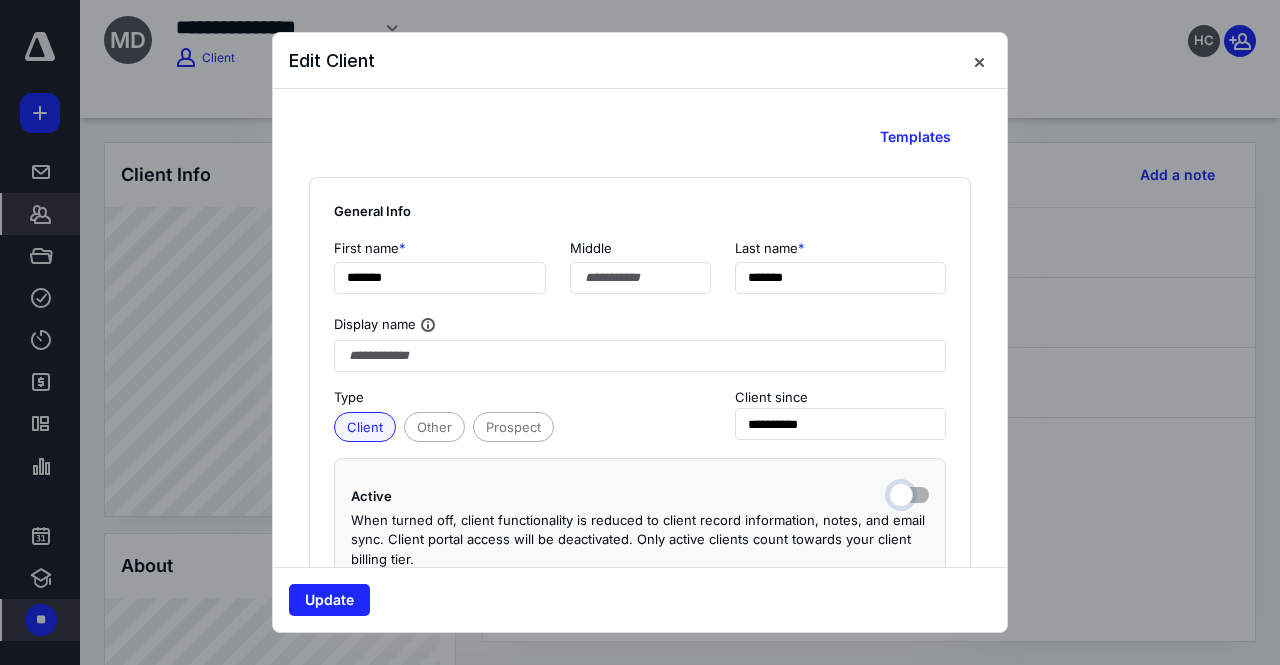 click at bounding box center [909, 493] 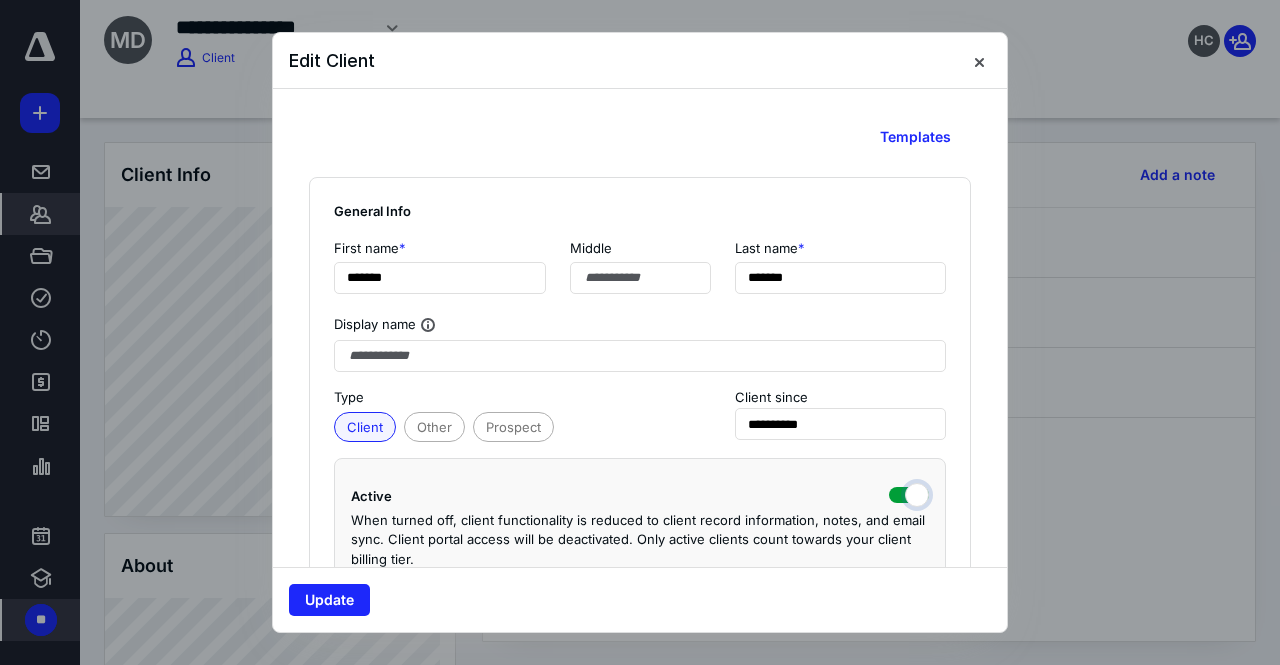 checkbox on "true" 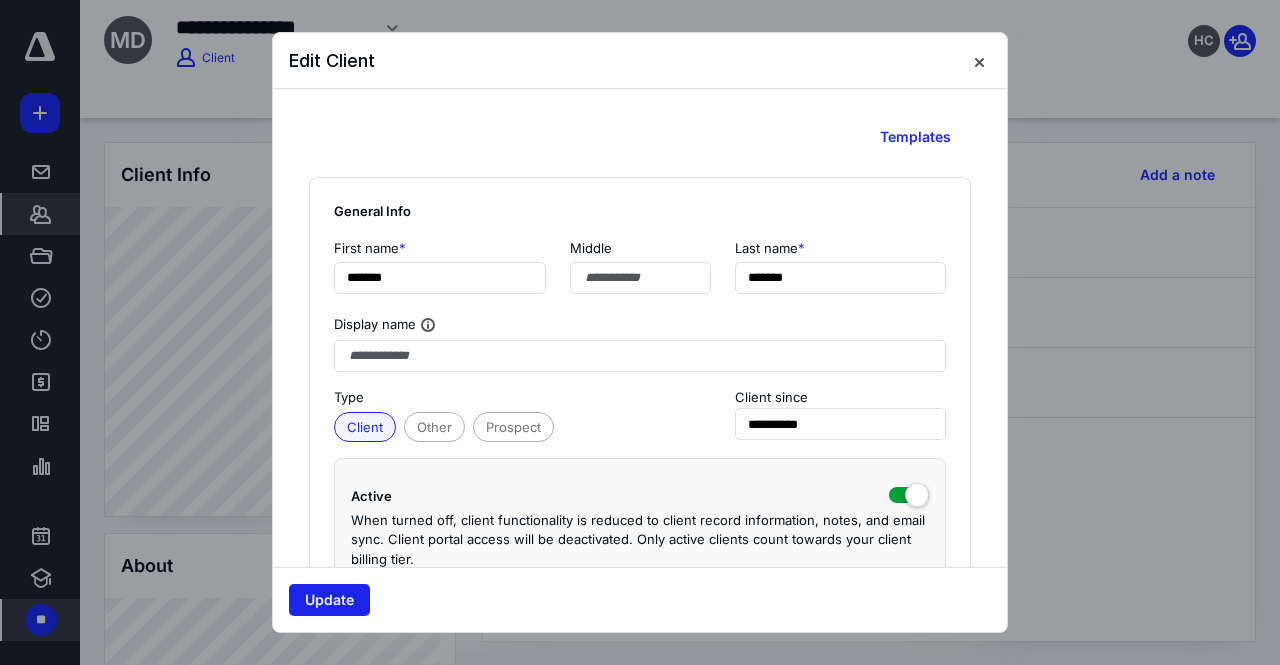 click on "Update" at bounding box center (329, 600) 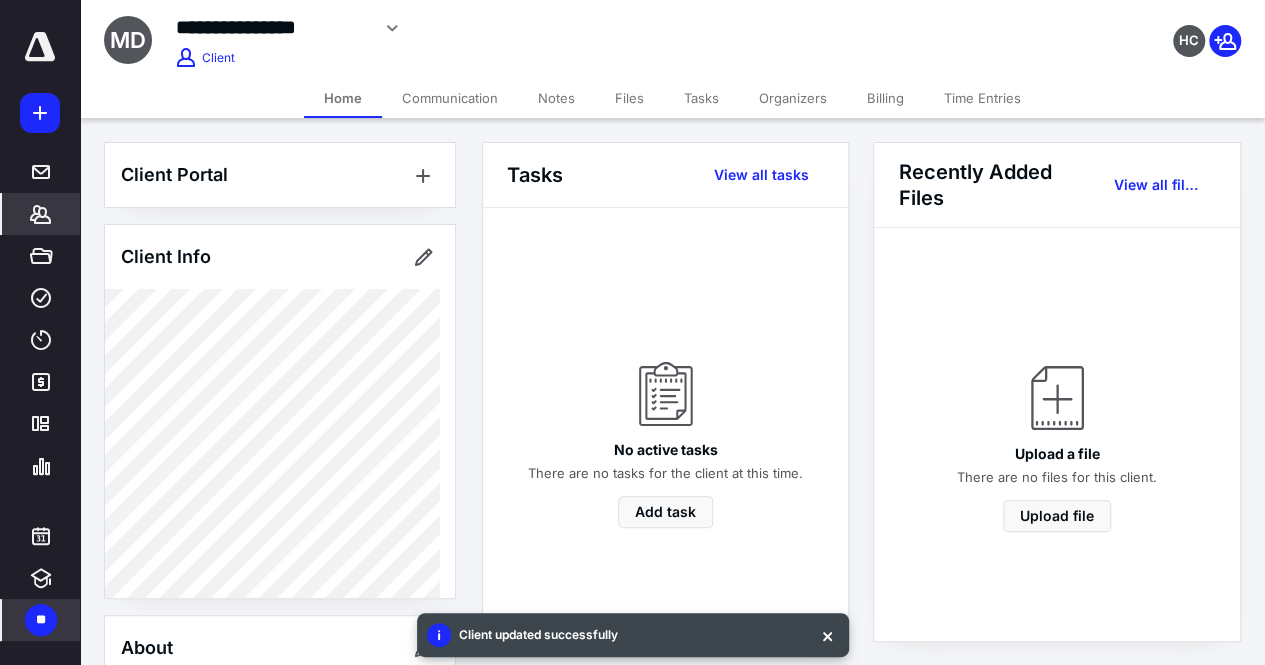 click on "Tasks" at bounding box center [701, 98] 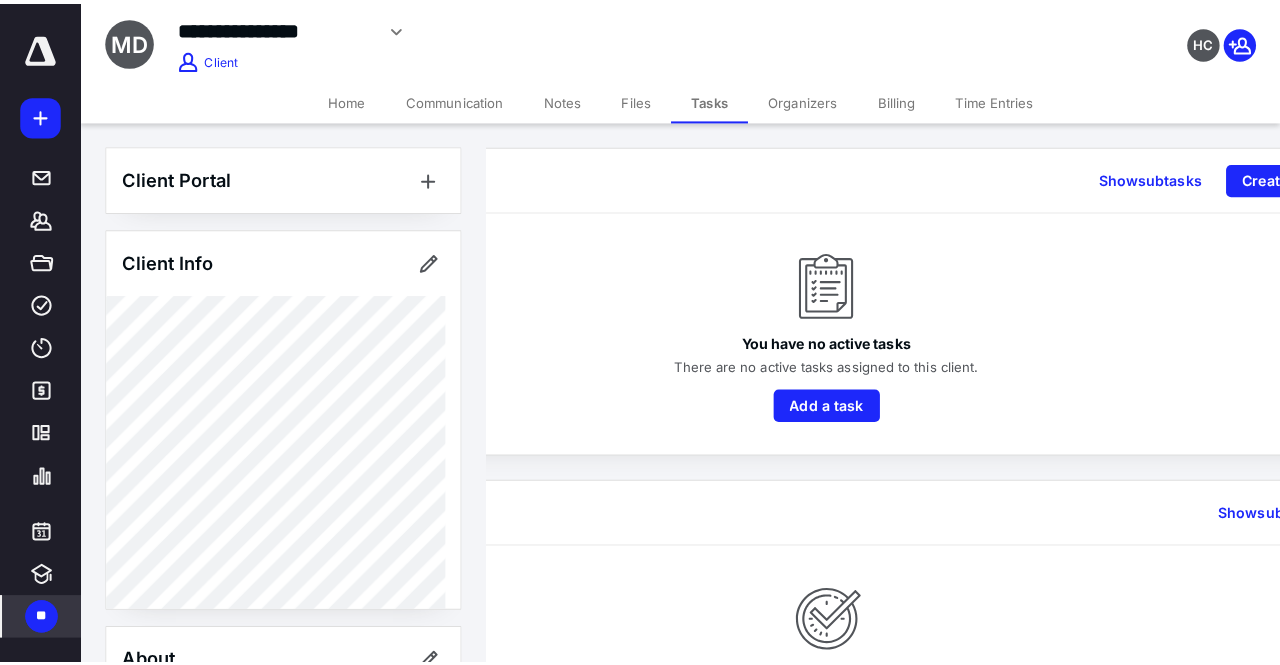 scroll, scrollTop: 0, scrollLeft: 201, axis: horizontal 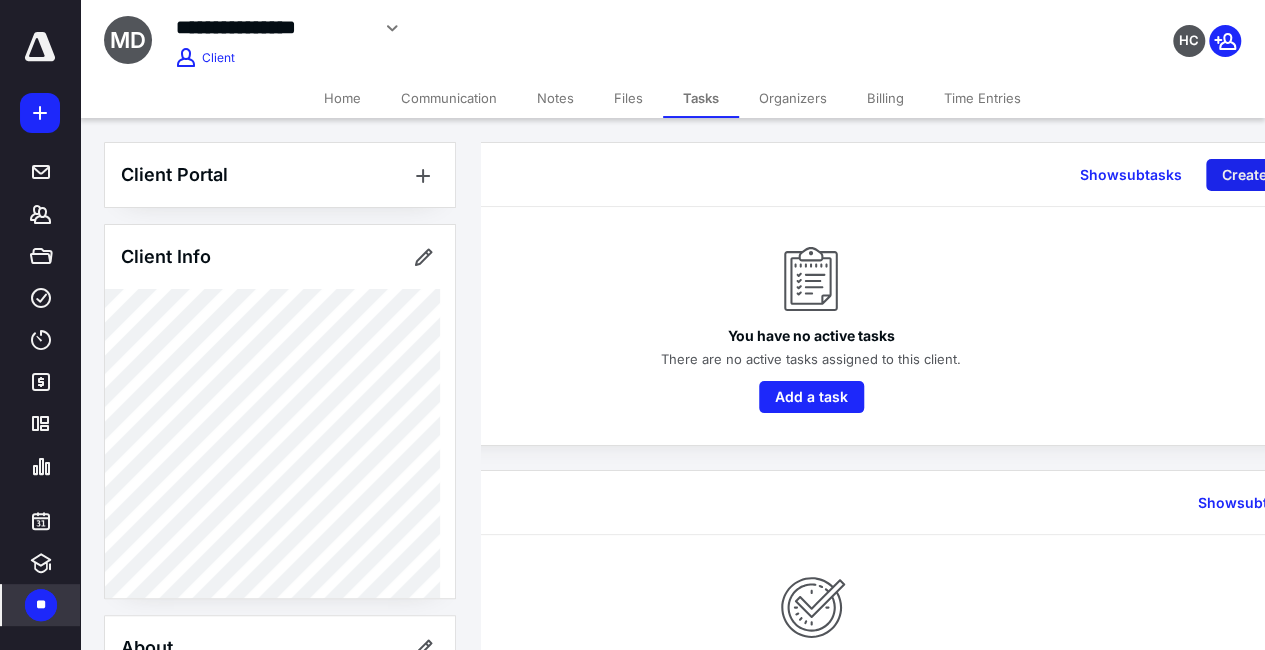 click on "Create task" at bounding box center [1261, 175] 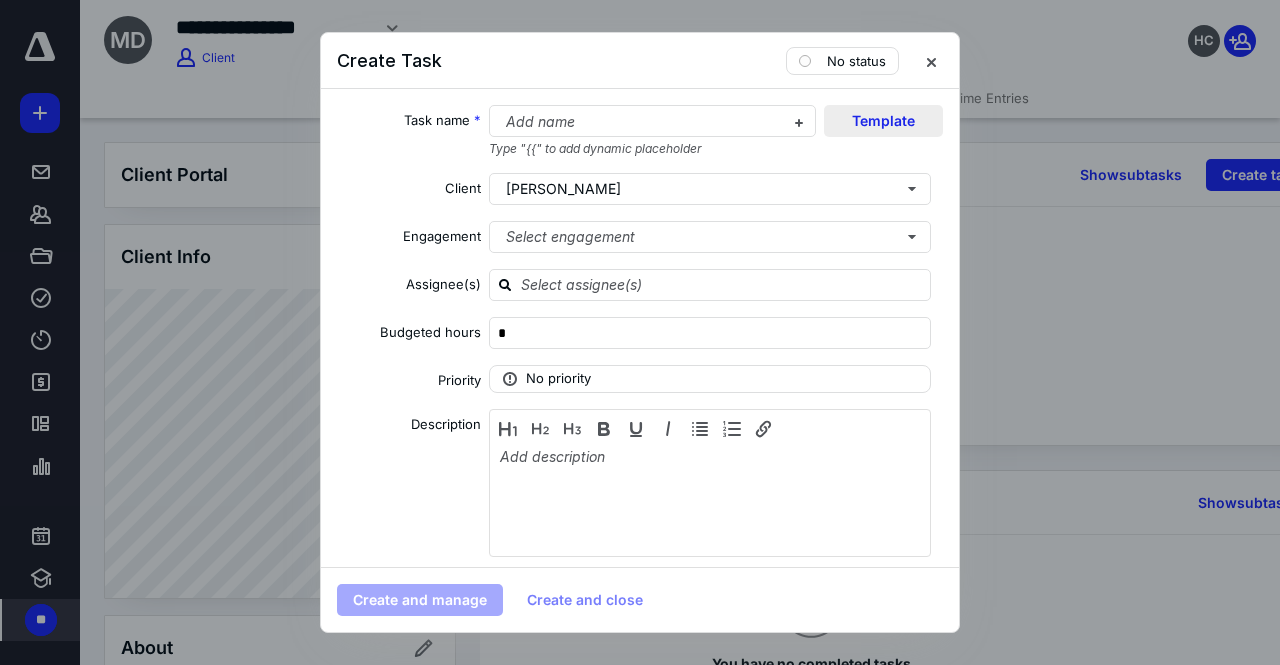 click on "Template" at bounding box center (883, 121) 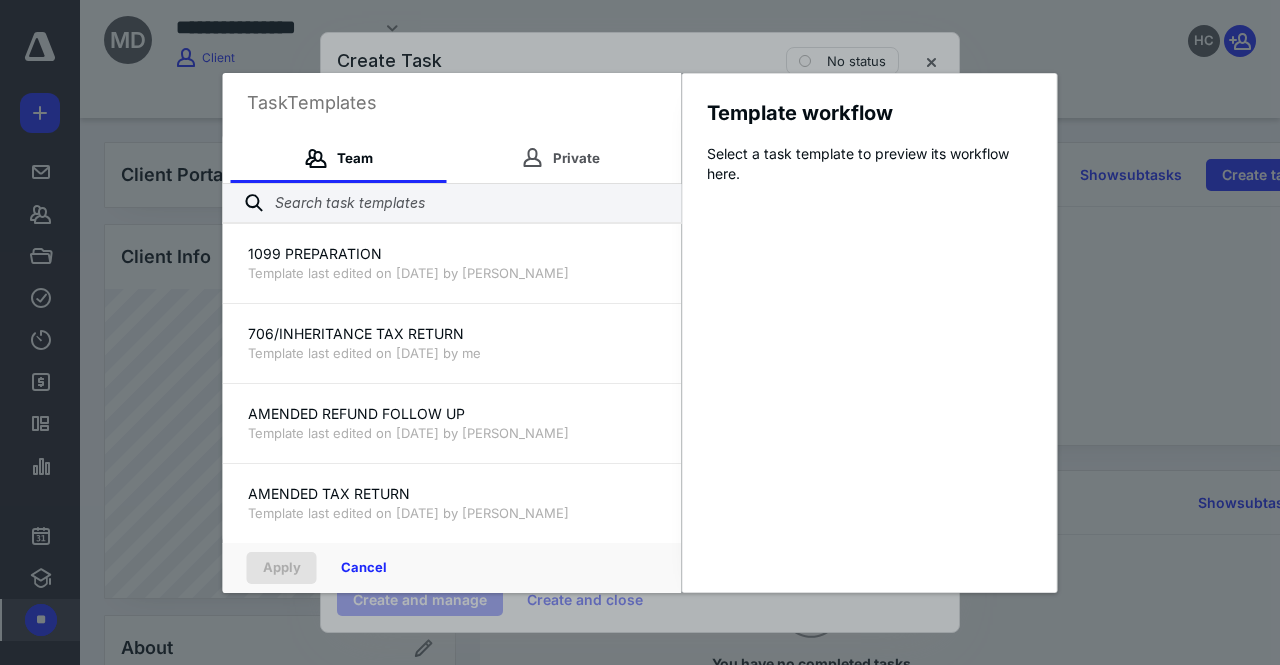 scroll, scrollTop: 280, scrollLeft: 0, axis: vertical 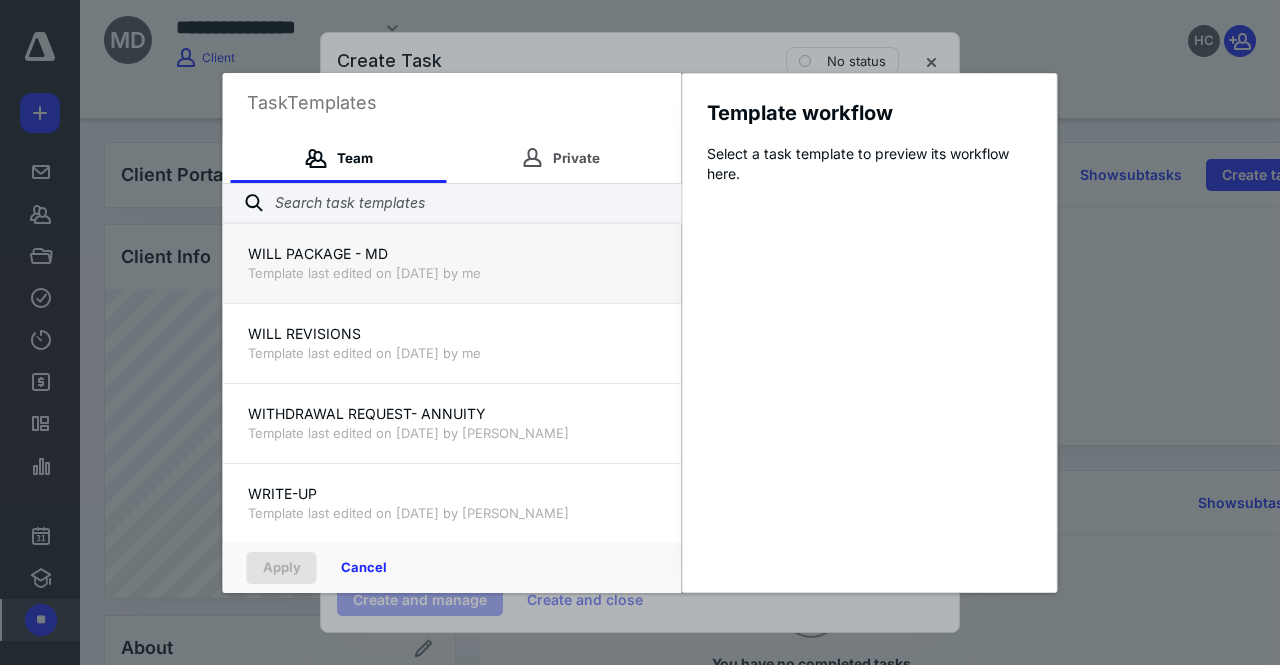click on "Template last edited on 5/7/2025 by me" at bounding box center [452, 273] 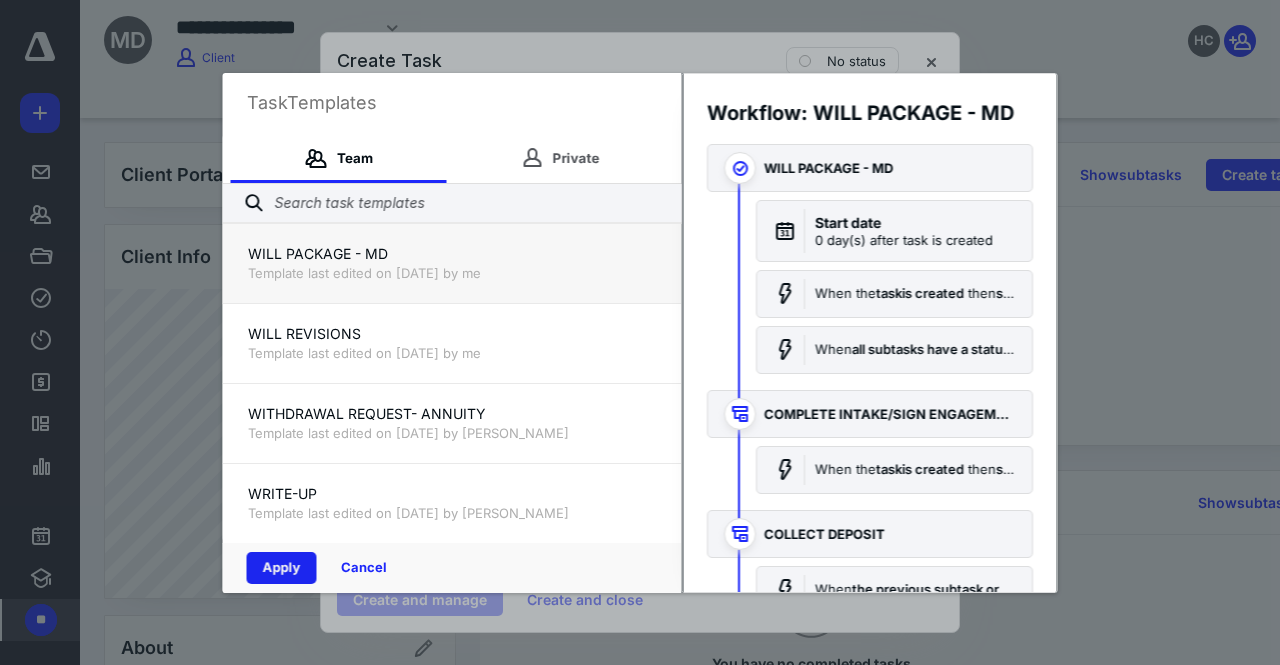 click on "Apply" at bounding box center [282, 568] 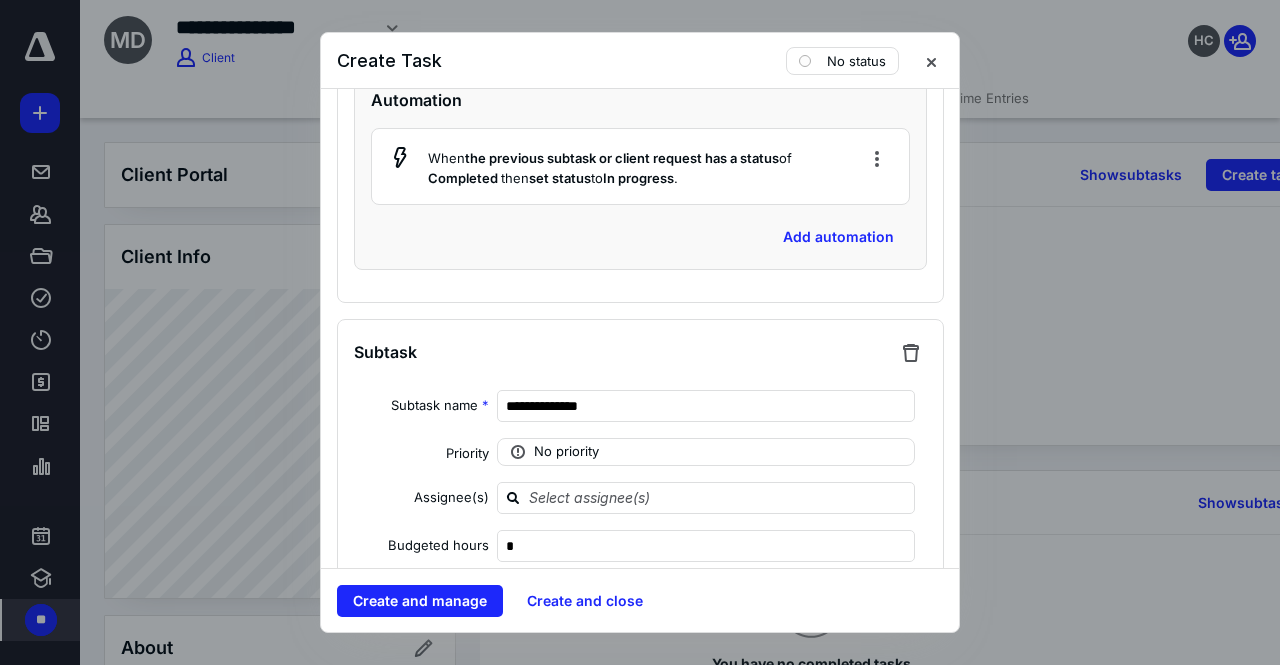 scroll, scrollTop: 3354, scrollLeft: 0, axis: vertical 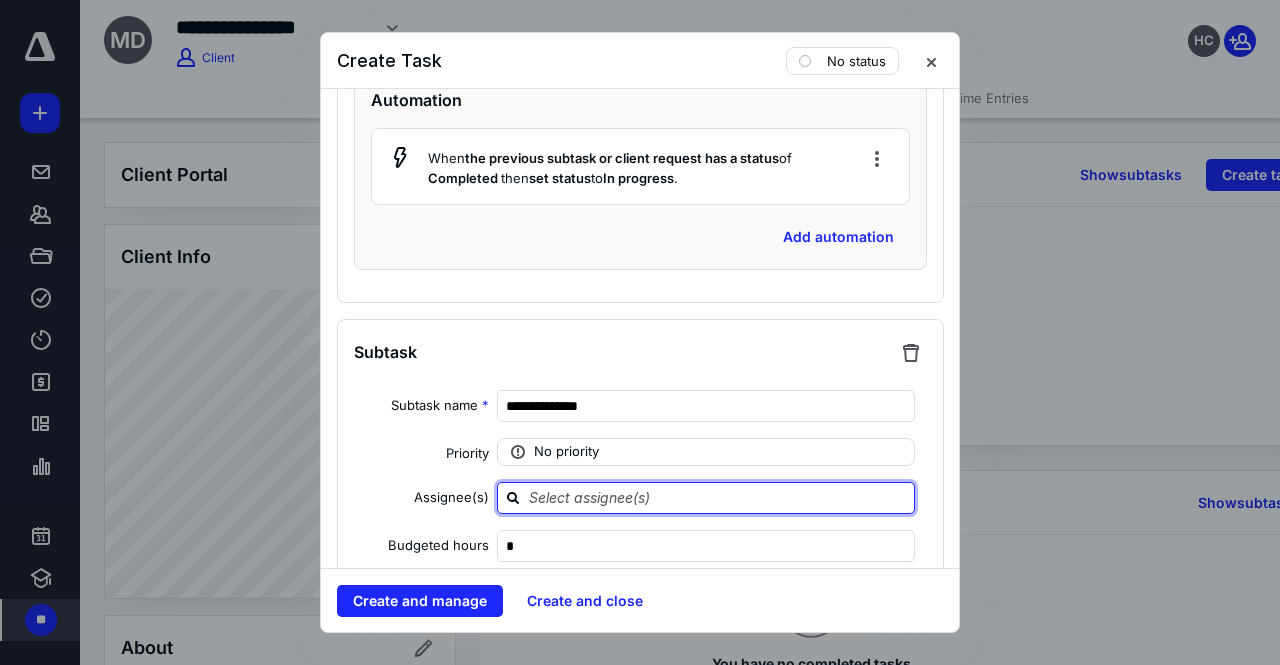 click at bounding box center (718, 497) 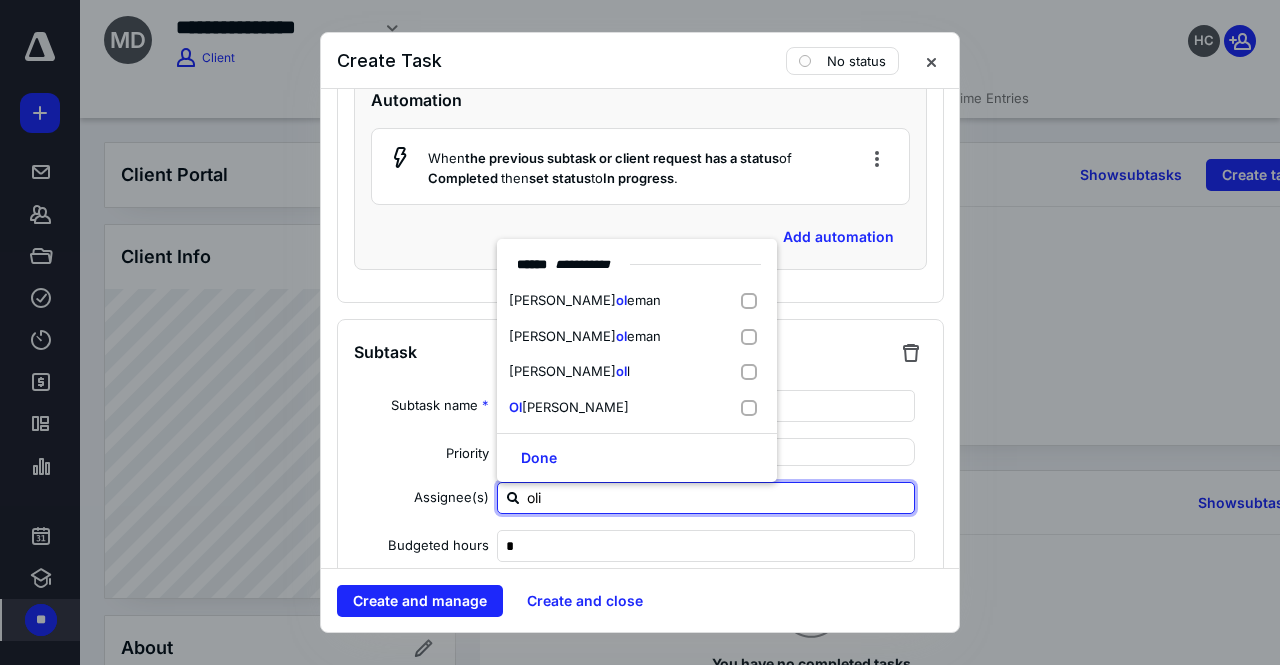 type on "oliv" 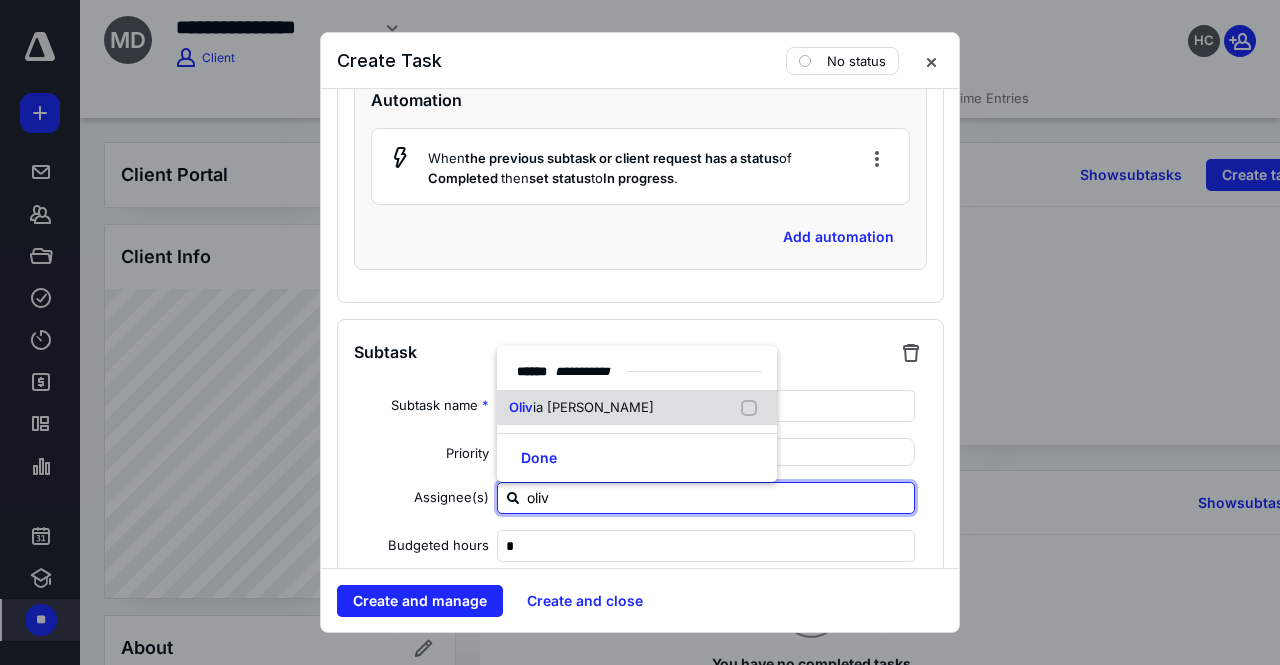 click on "Oliv ia Magoulas" at bounding box center [637, 408] 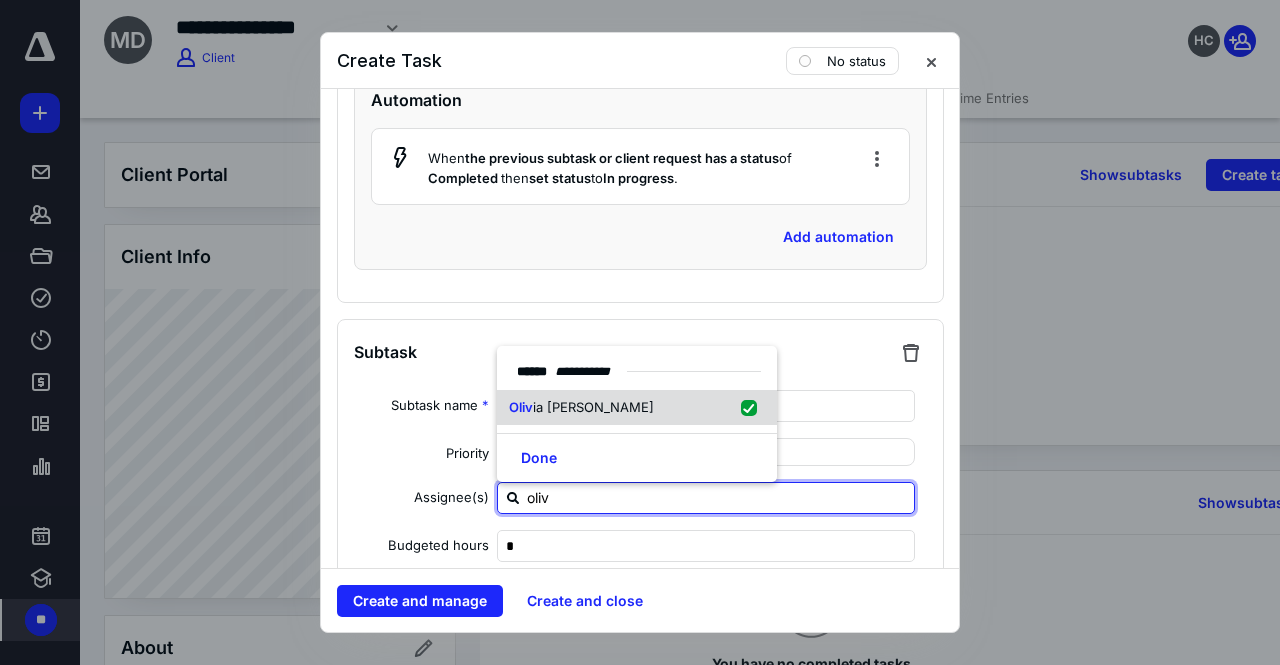 checkbox on "true" 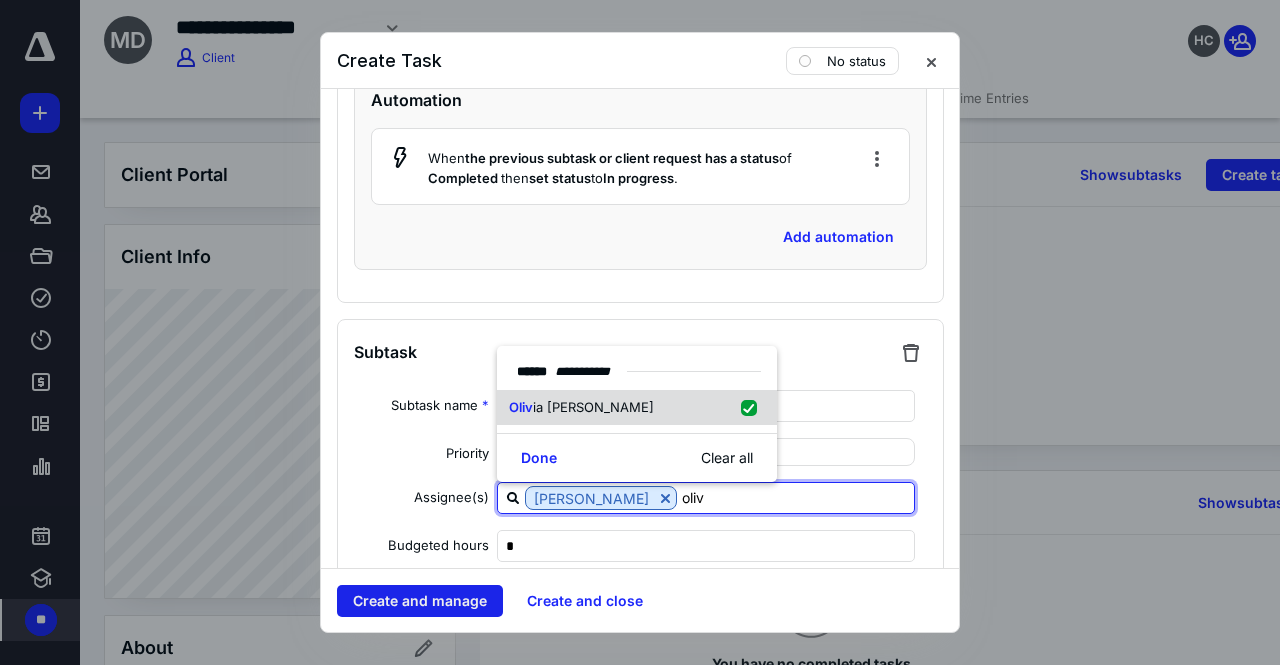 type on "oliv" 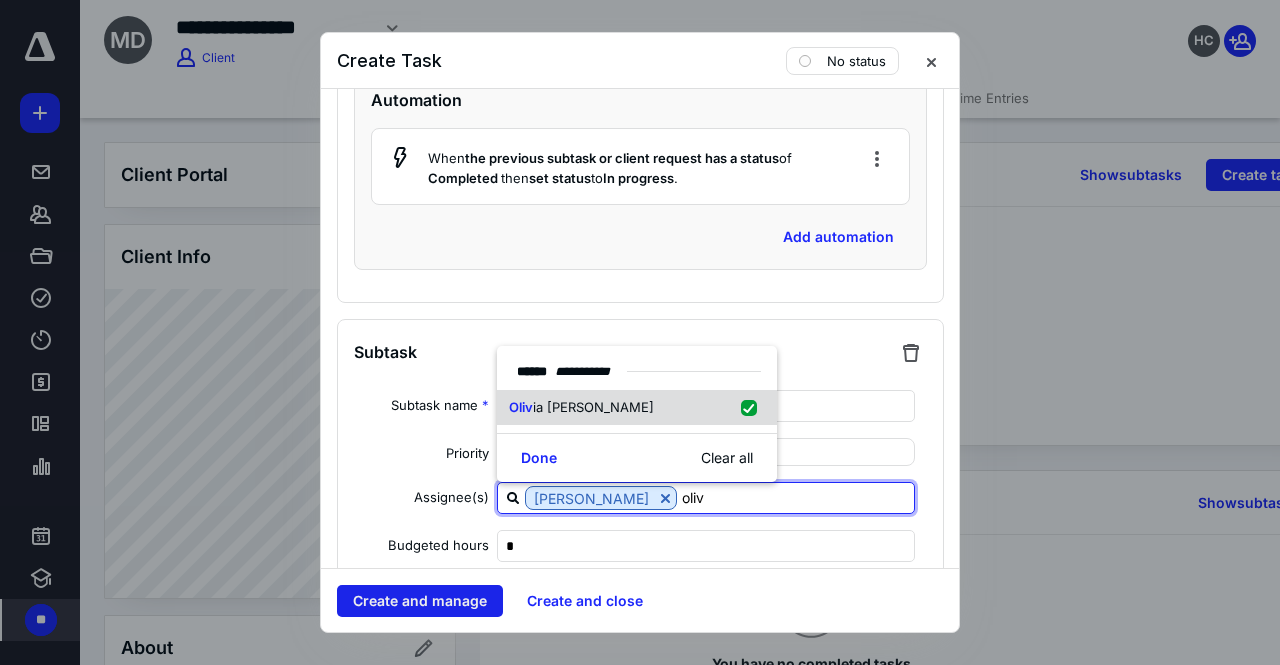 click on "Create and manage" at bounding box center [420, 601] 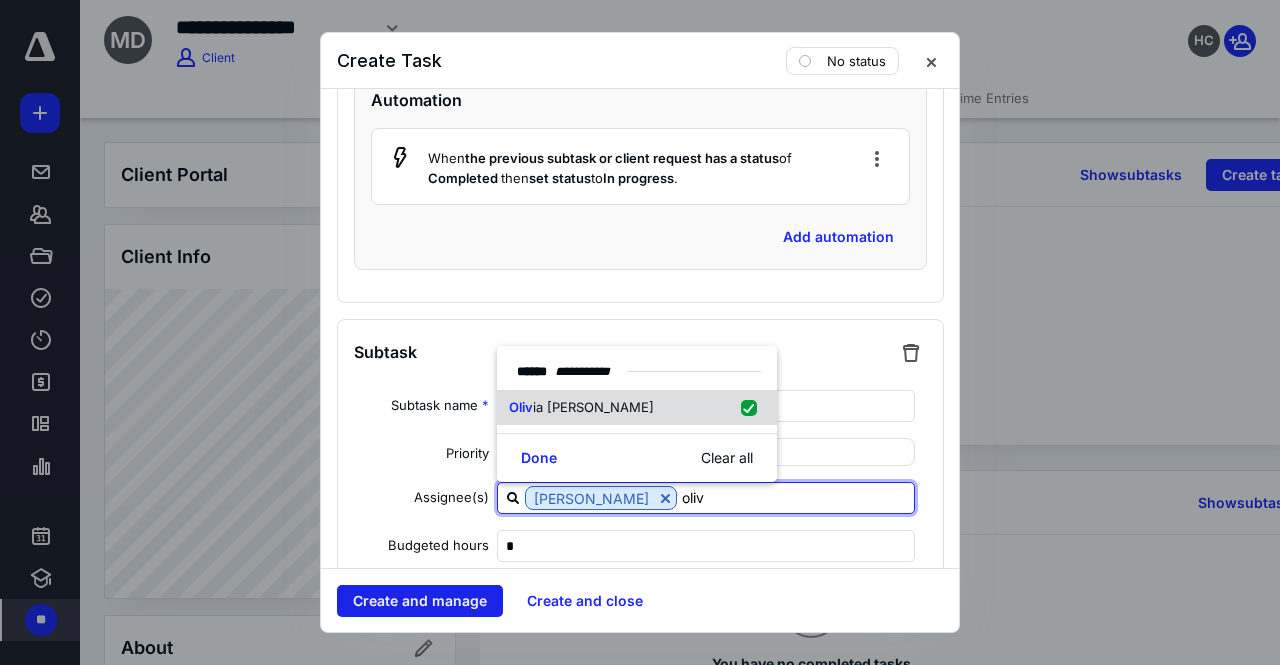 type 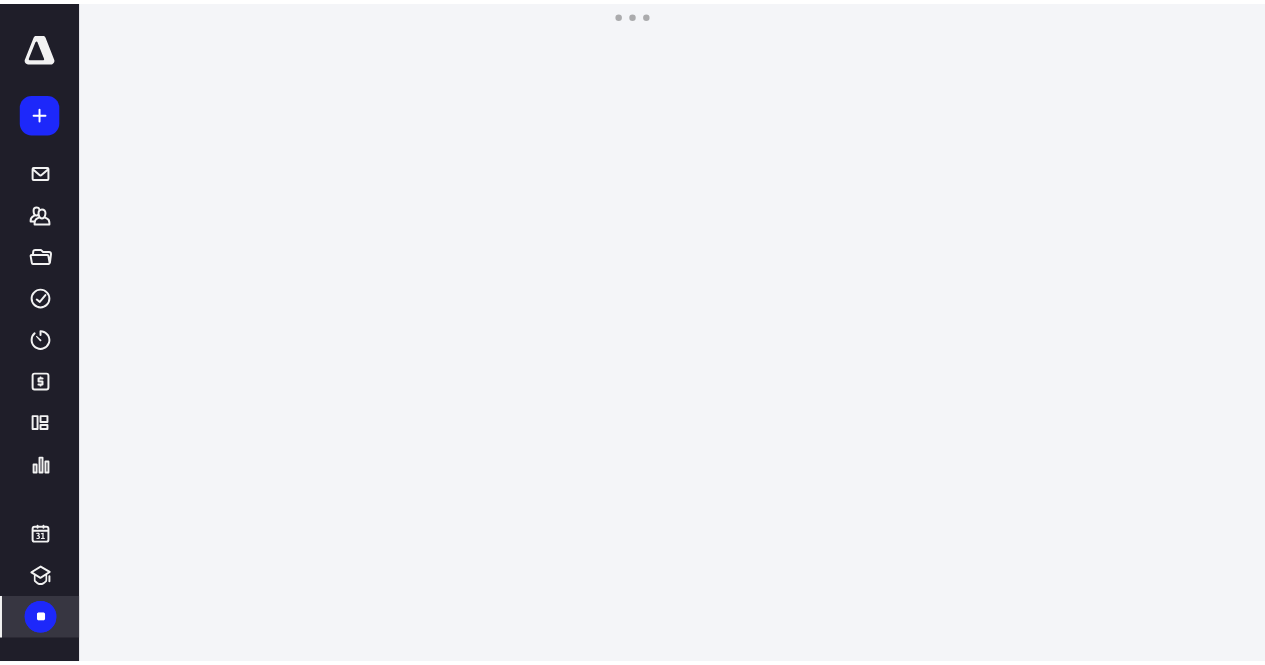 scroll, scrollTop: 0, scrollLeft: 0, axis: both 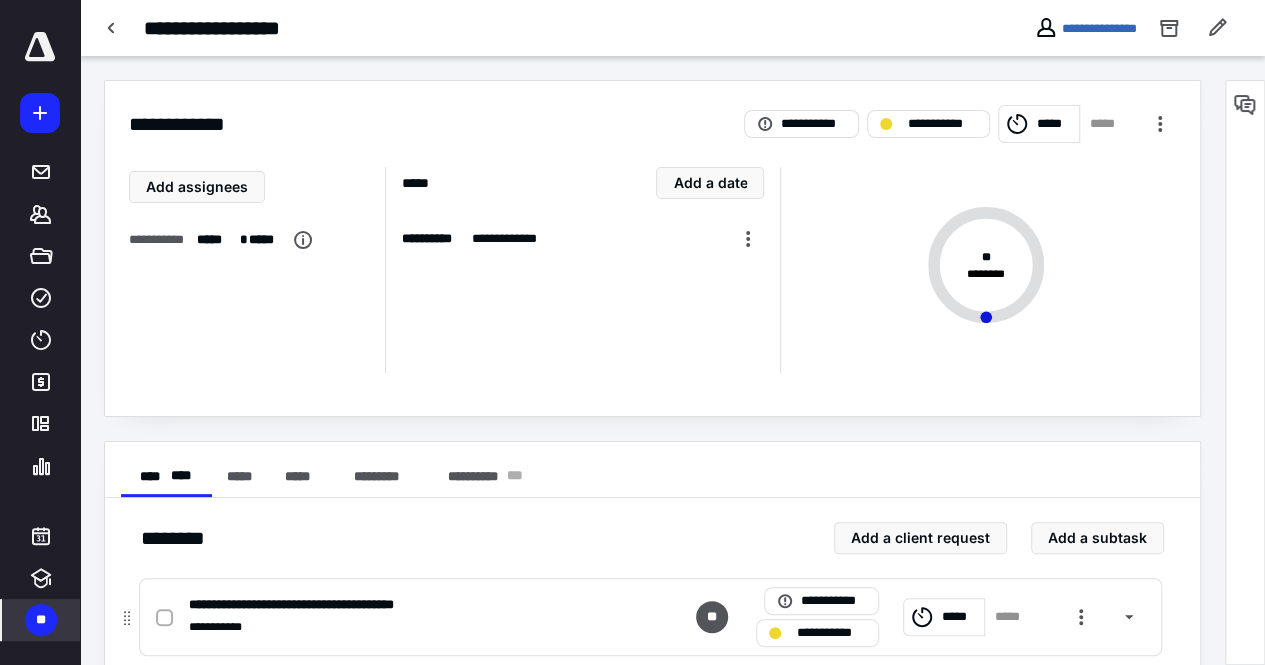 click 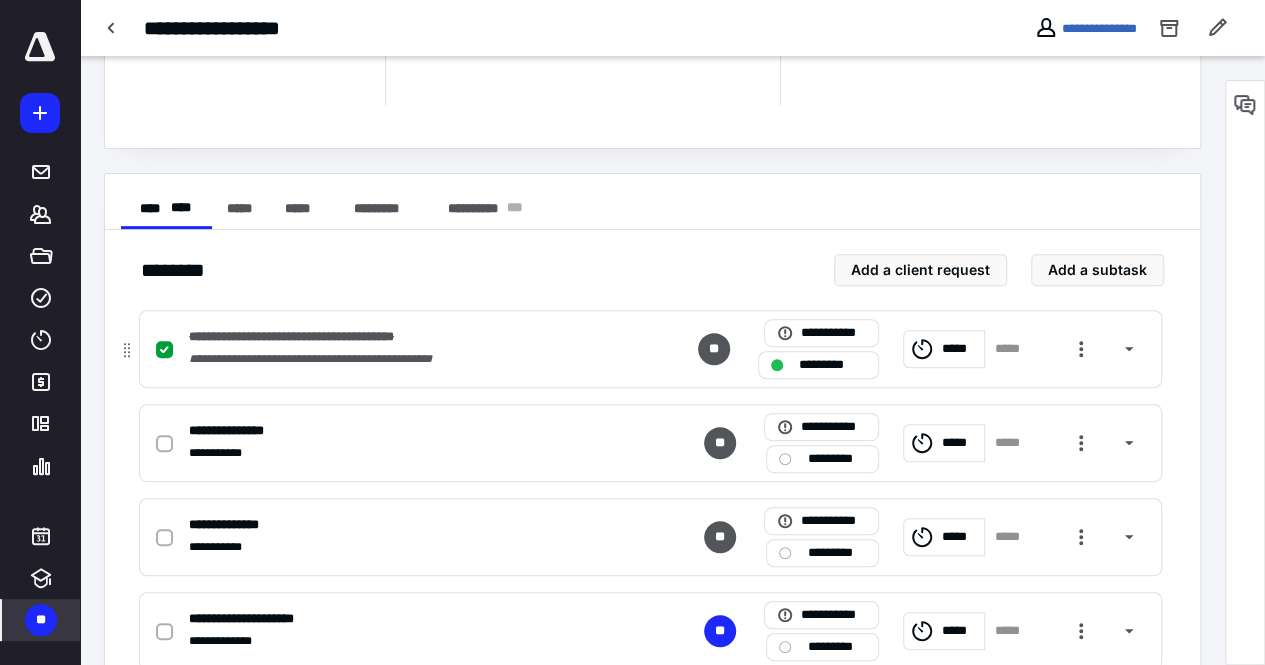 scroll, scrollTop: 280, scrollLeft: 0, axis: vertical 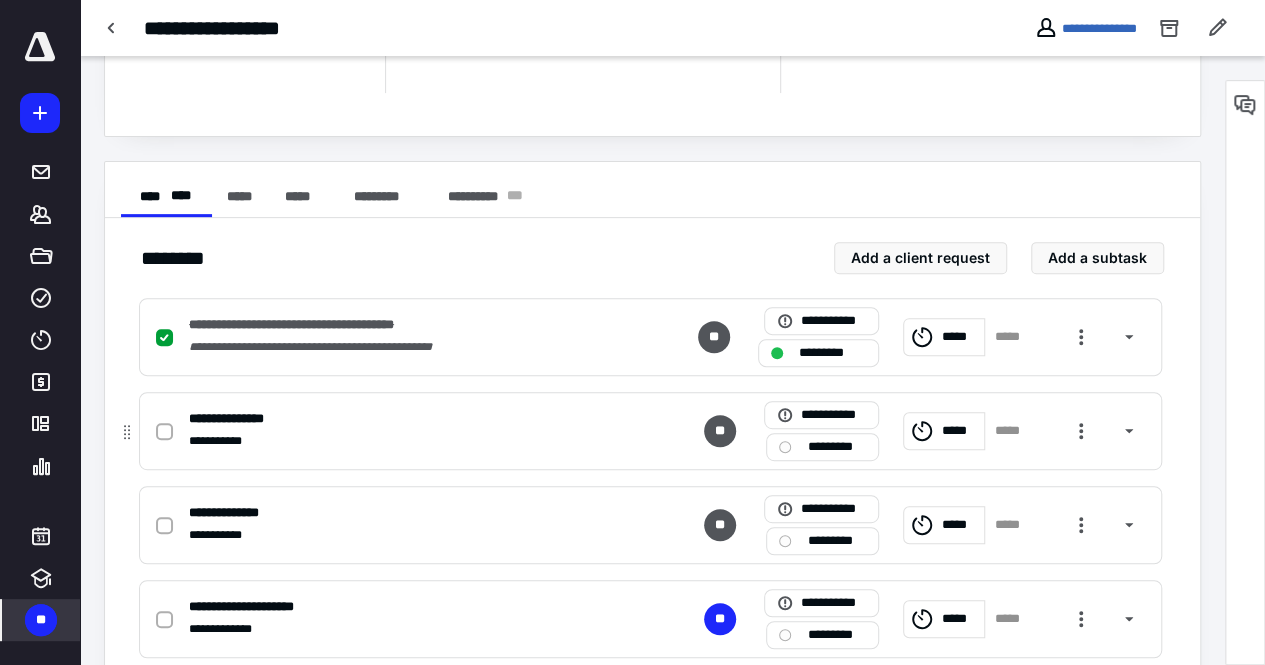 click 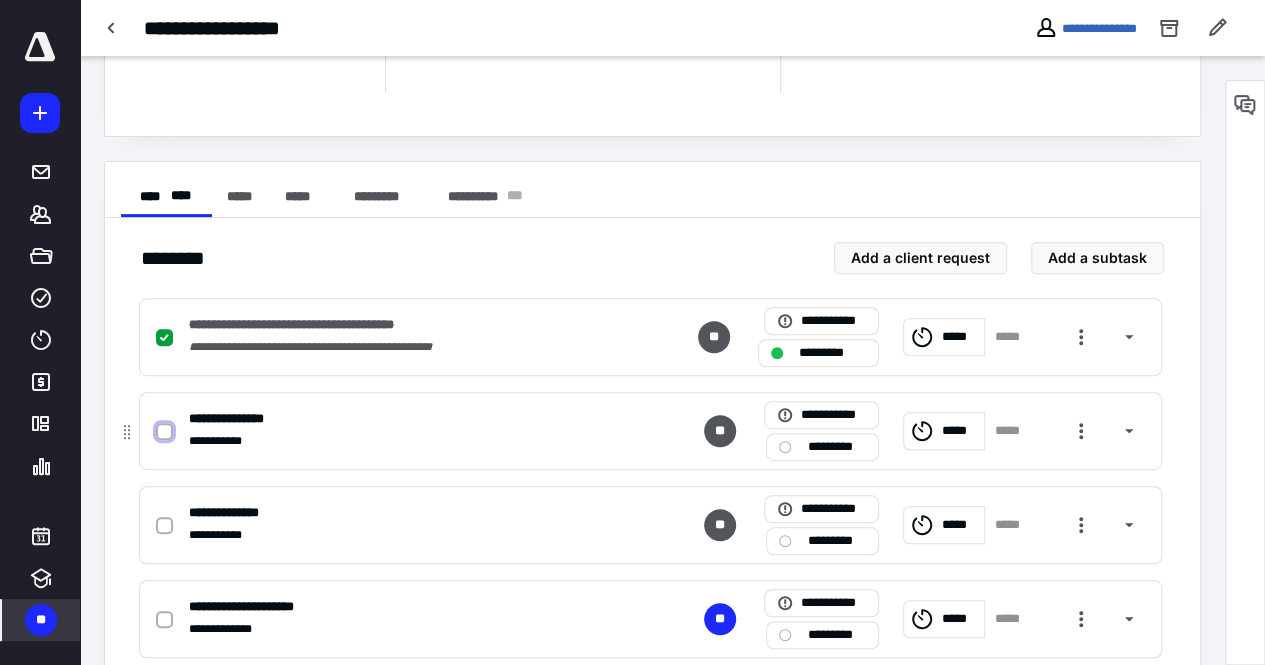click at bounding box center [164, 432] 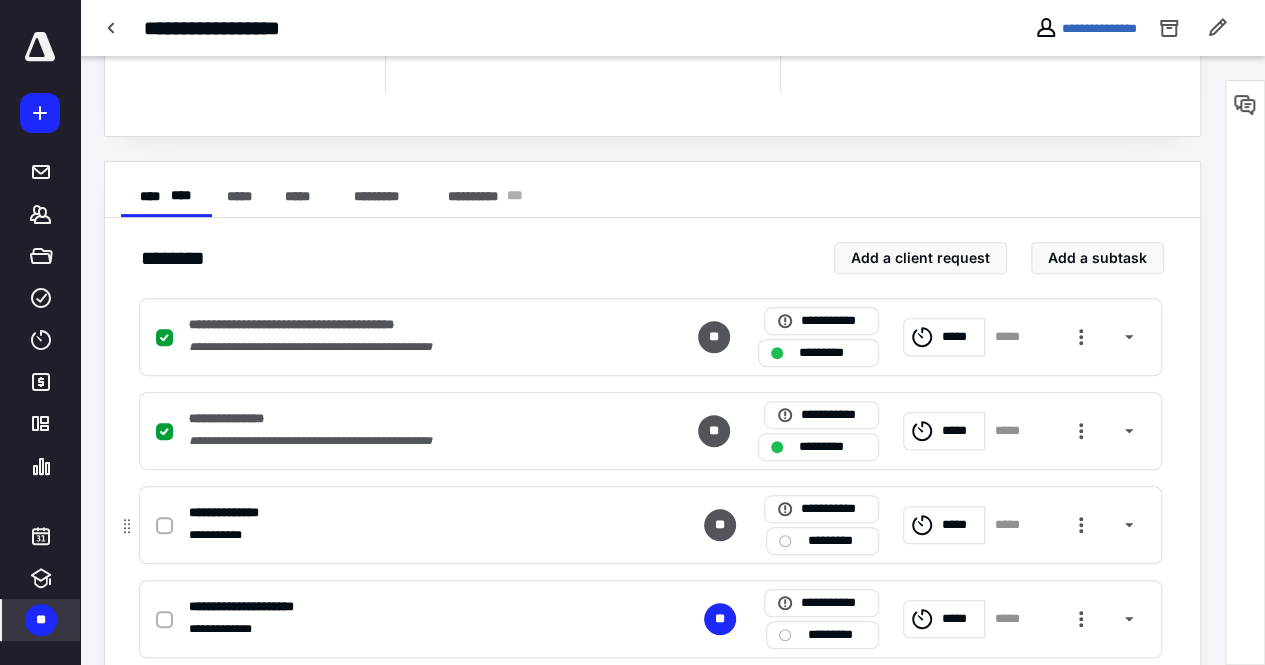 click on "*********" at bounding box center [822, 541] 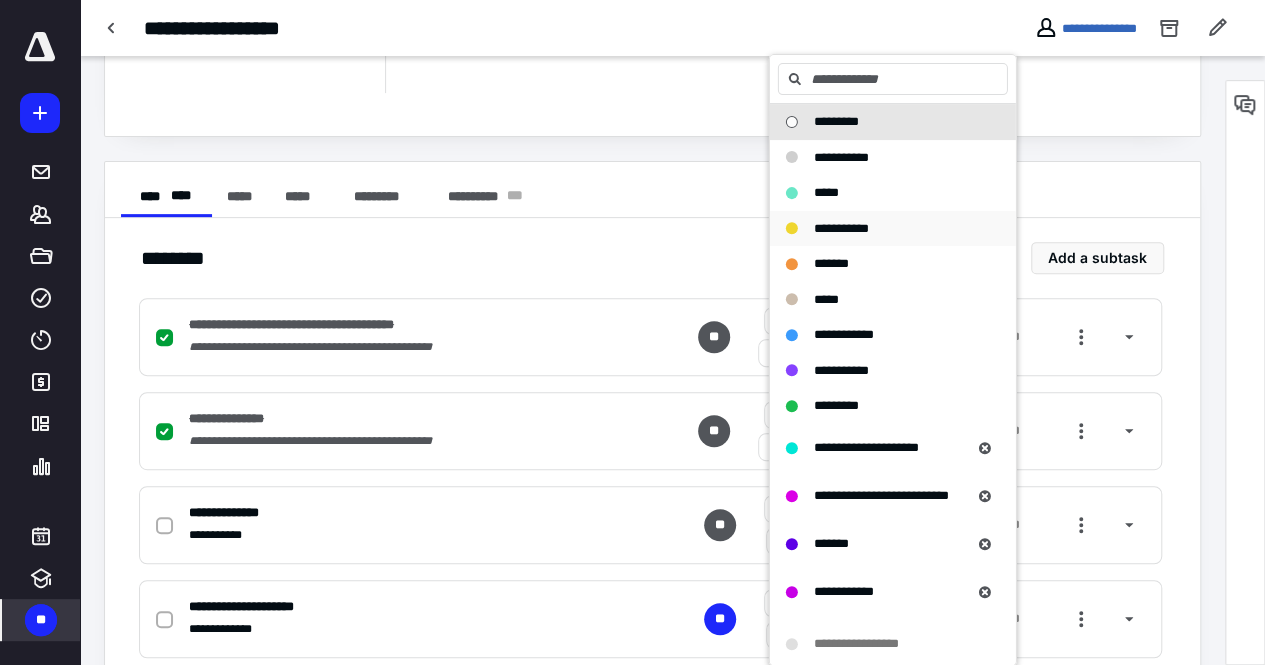 click on "**********" at bounding box center (841, 228) 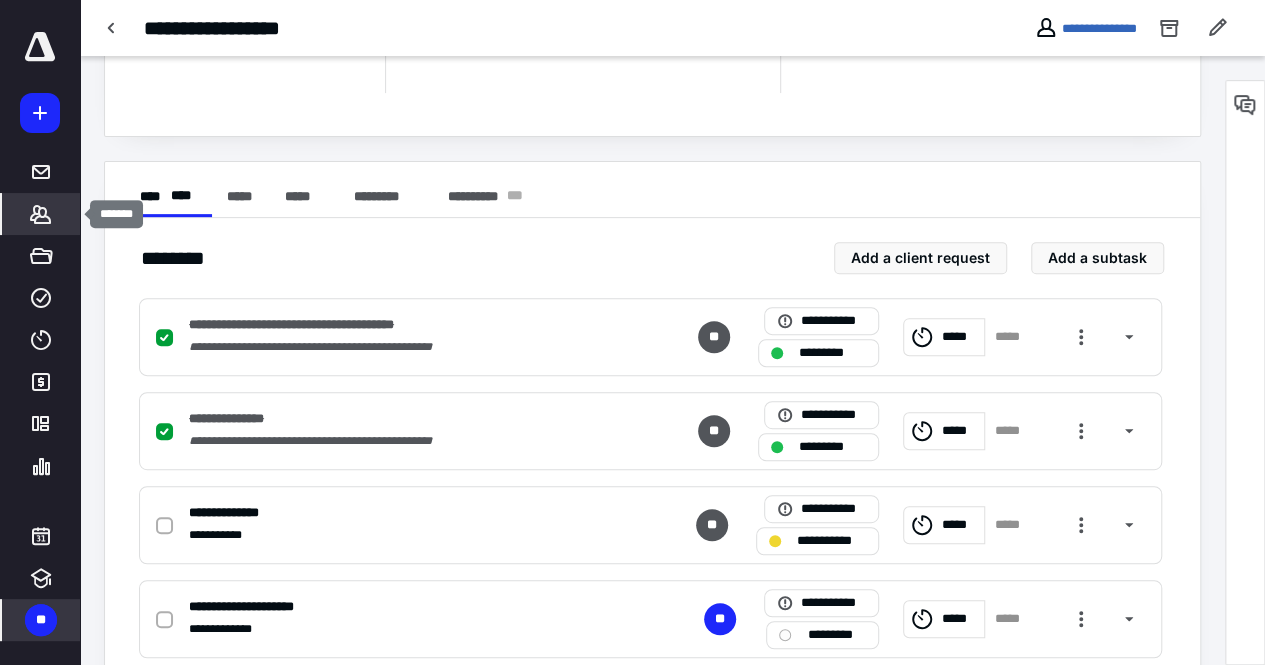 click on "*******" at bounding box center (41, 214) 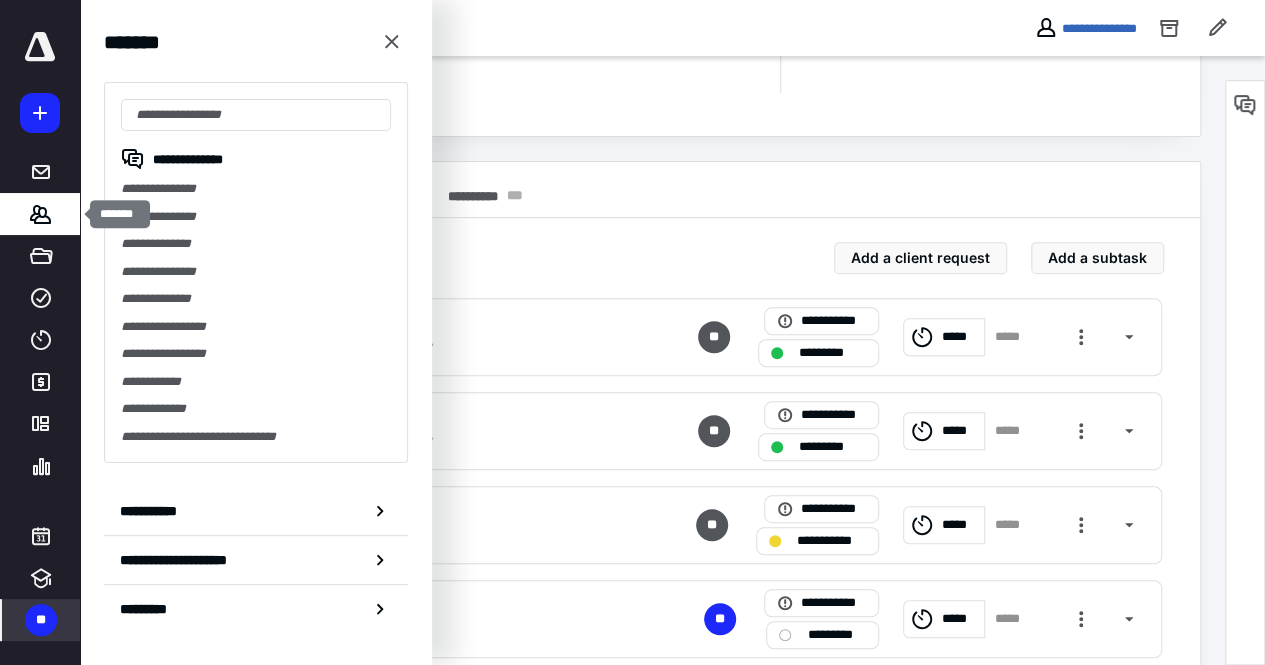 checkbox on "false" 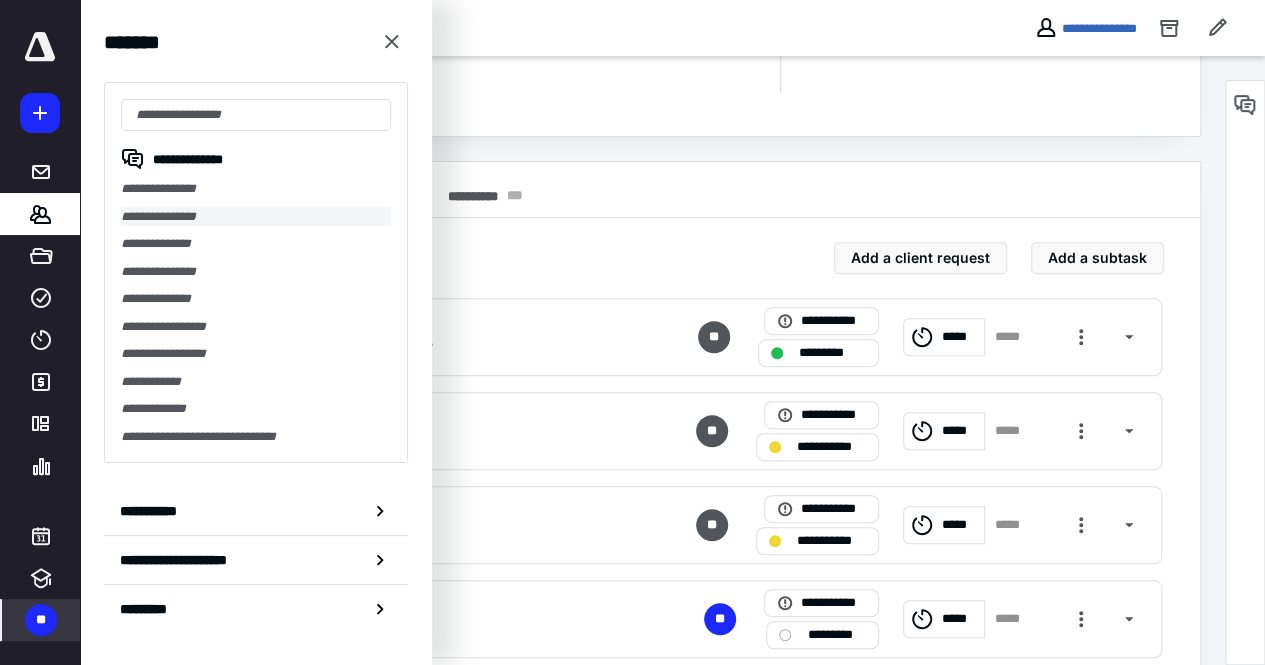click on "**********" at bounding box center (256, 217) 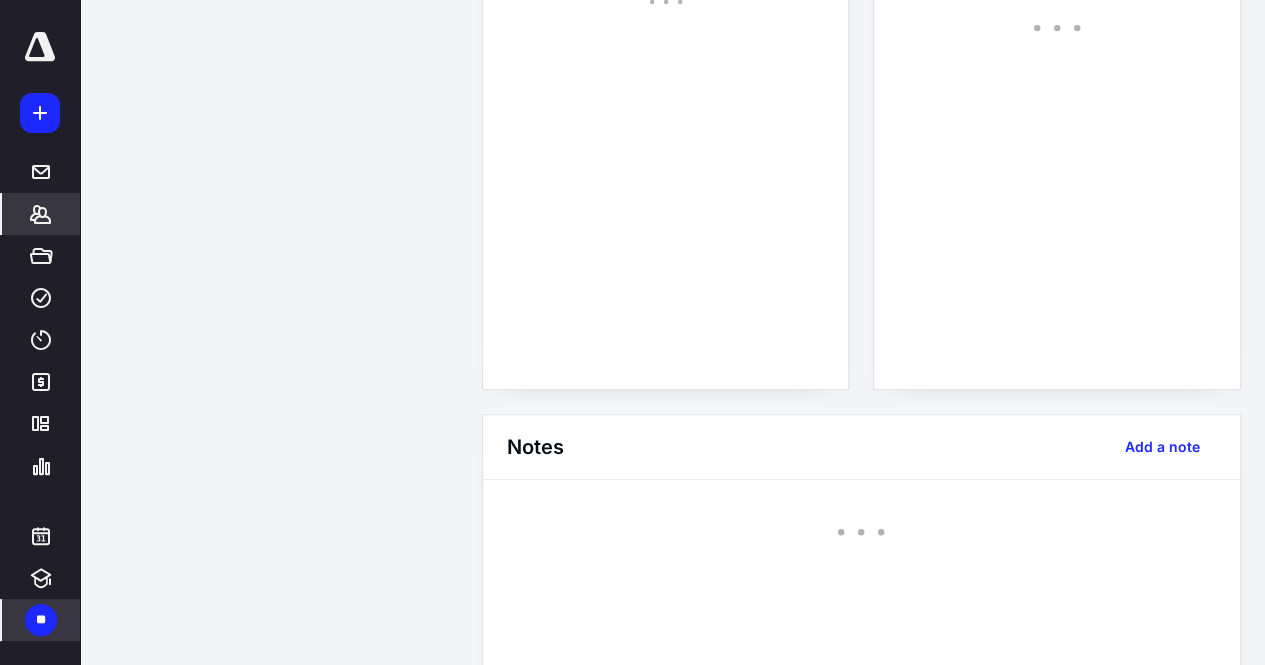 scroll, scrollTop: 0, scrollLeft: 0, axis: both 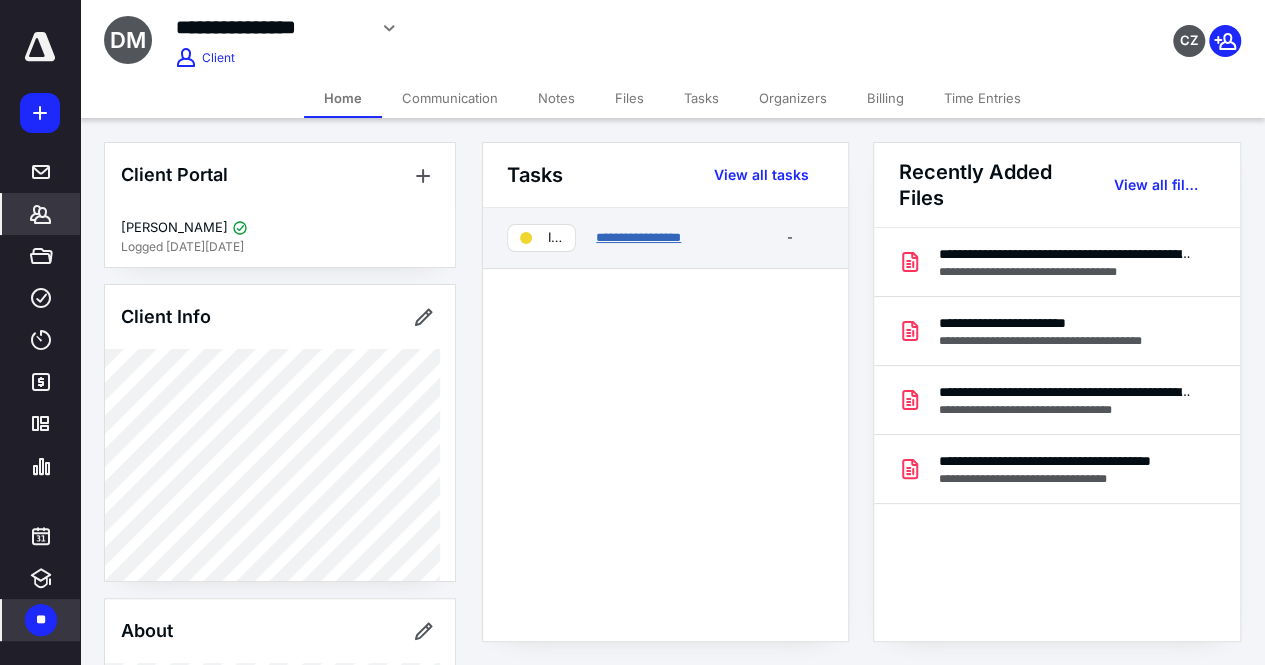 click on "**********" at bounding box center (638, 237) 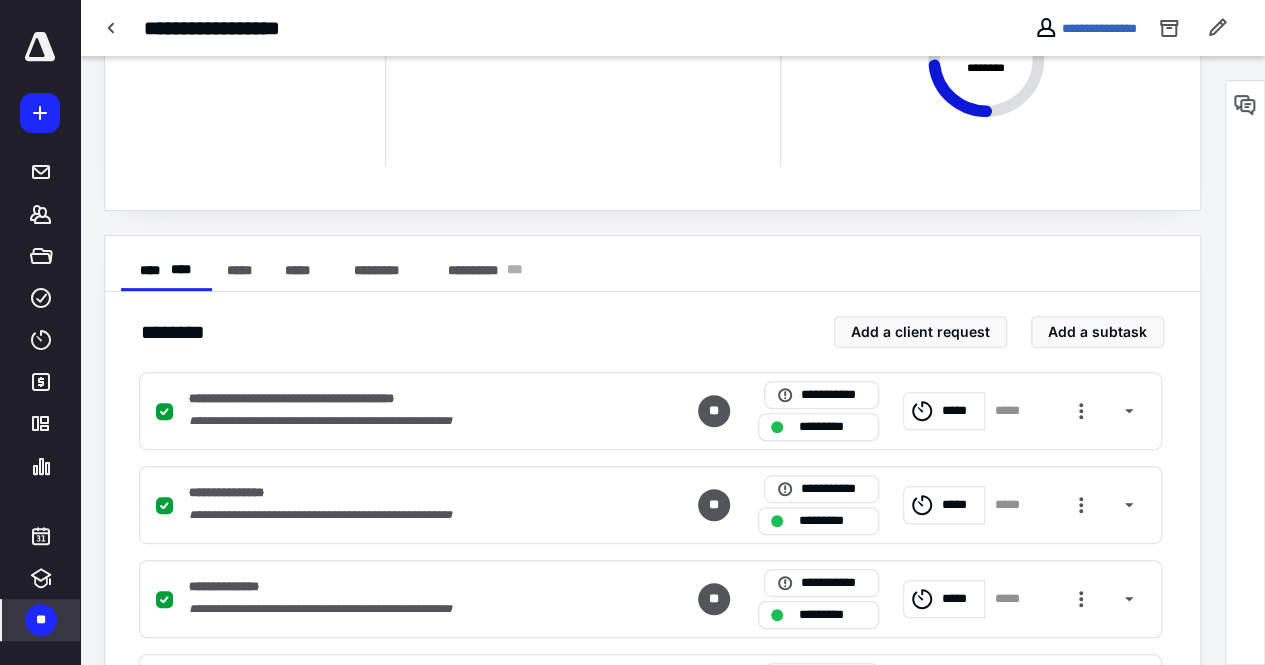scroll, scrollTop: 0, scrollLeft: 0, axis: both 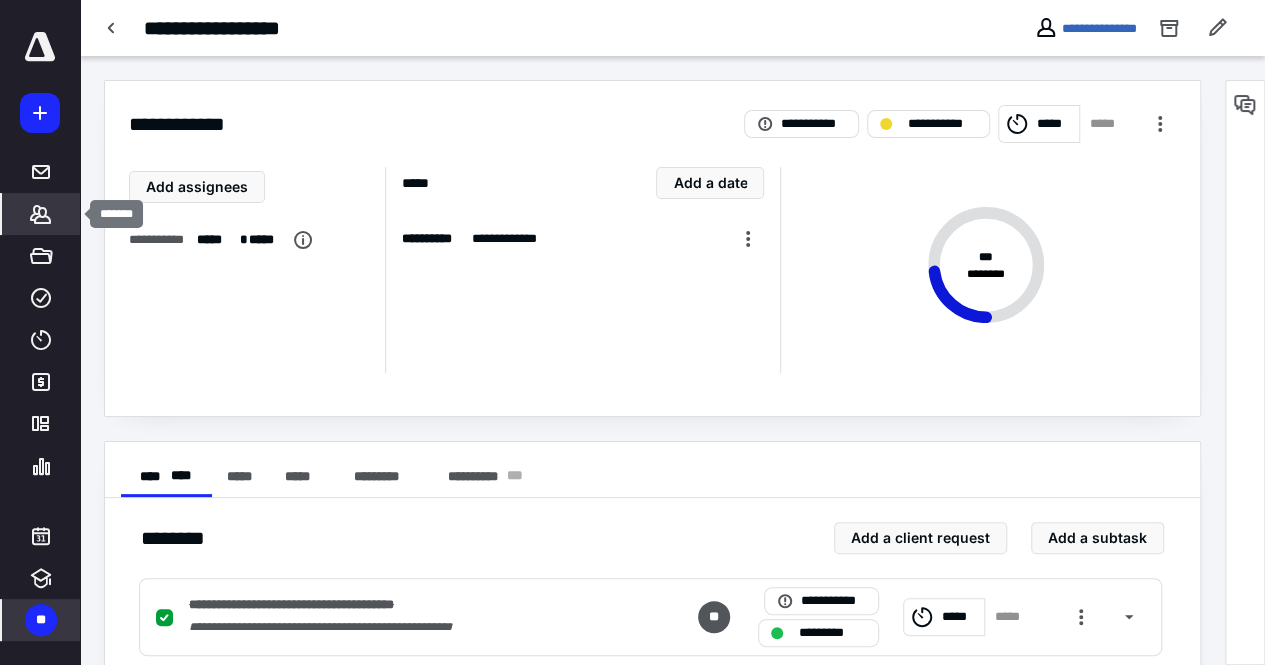click 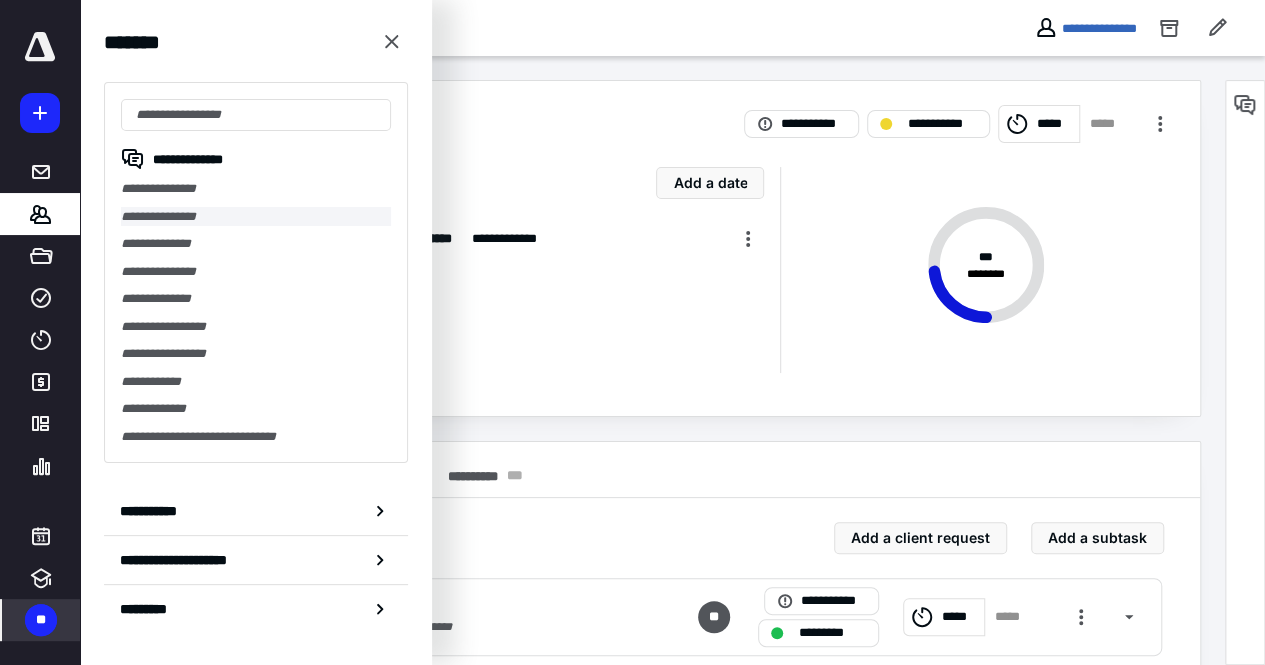 click on "**********" at bounding box center (256, 217) 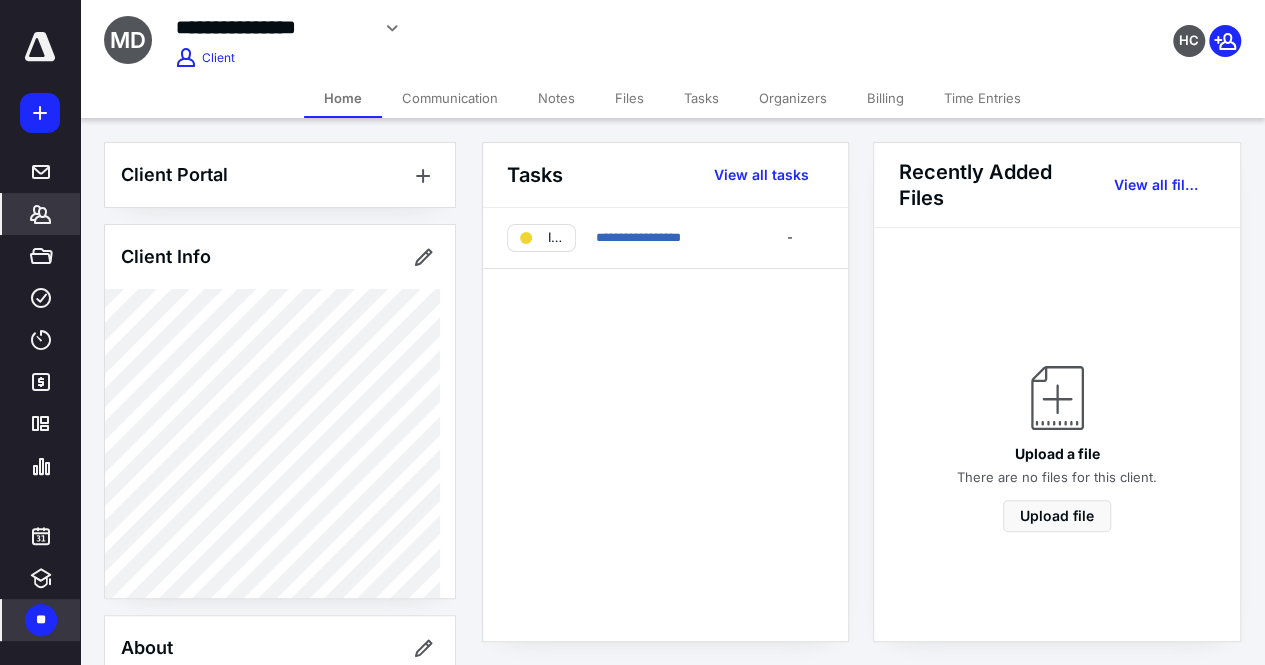 scroll, scrollTop: 478, scrollLeft: 0, axis: vertical 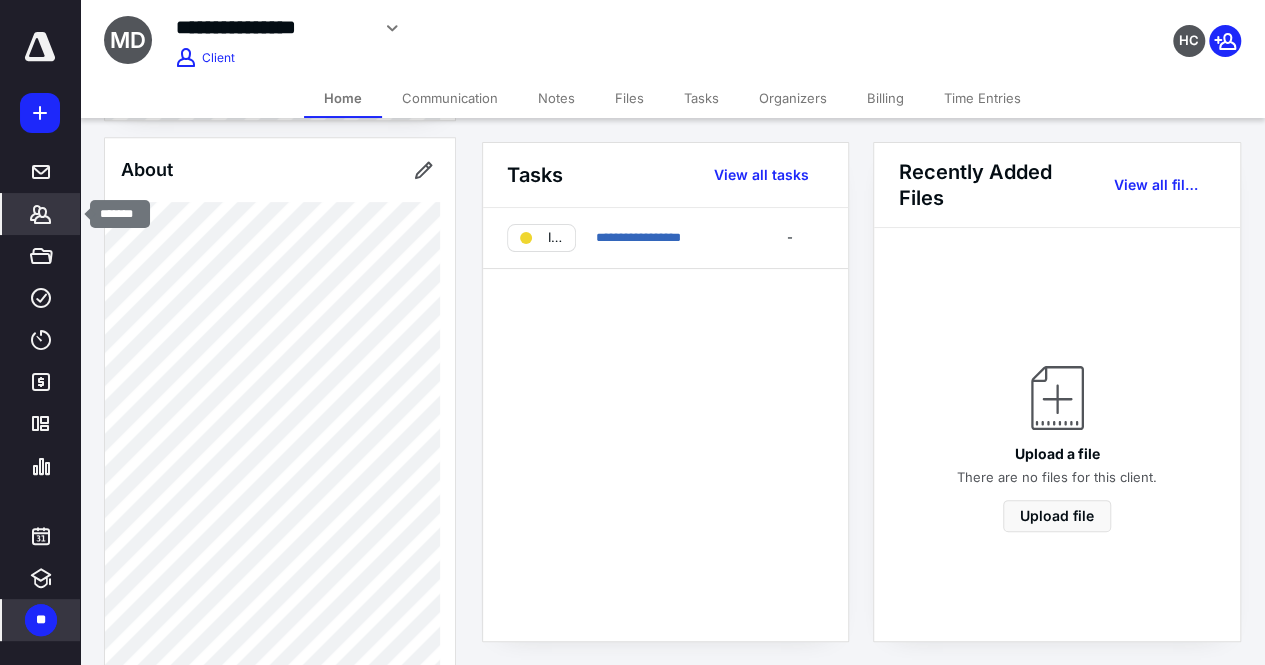 click on "*******" at bounding box center [41, 214] 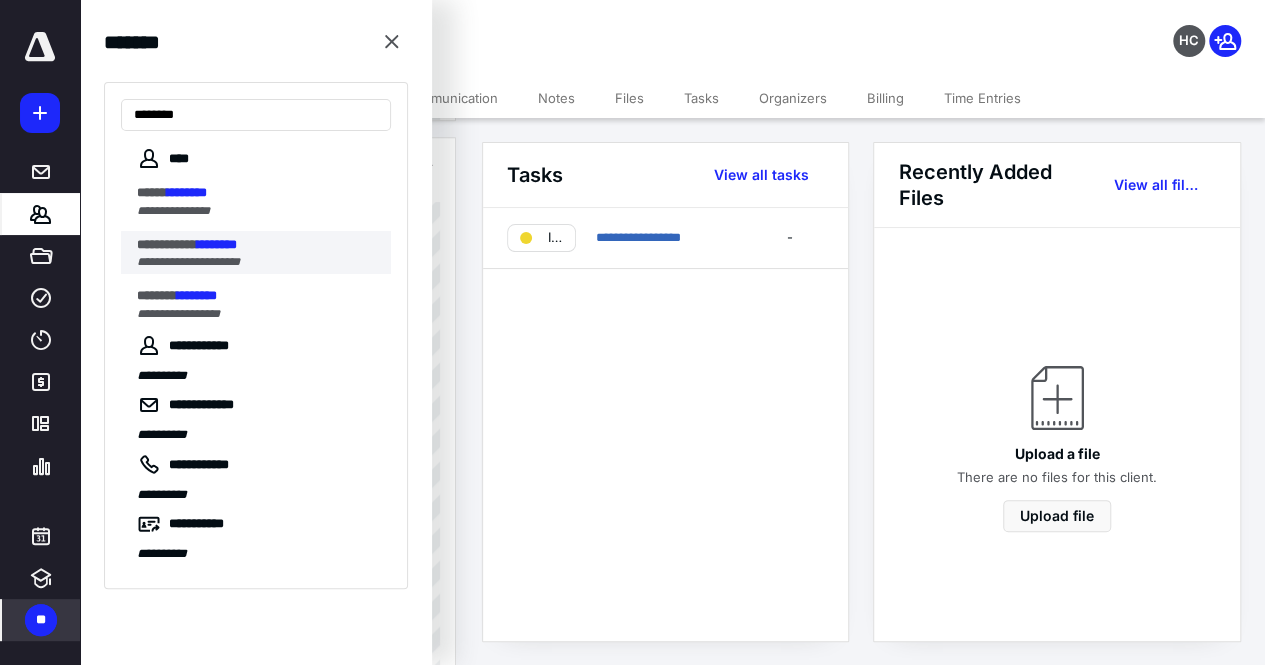 type on "********" 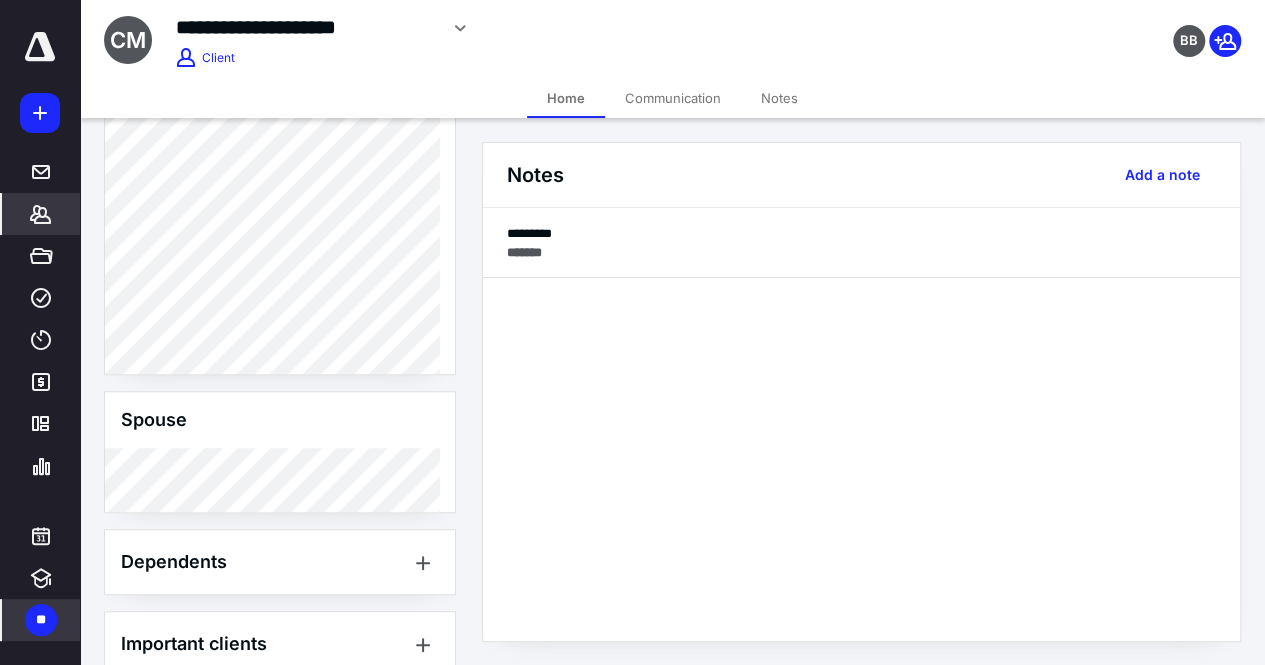 scroll, scrollTop: 611, scrollLeft: 0, axis: vertical 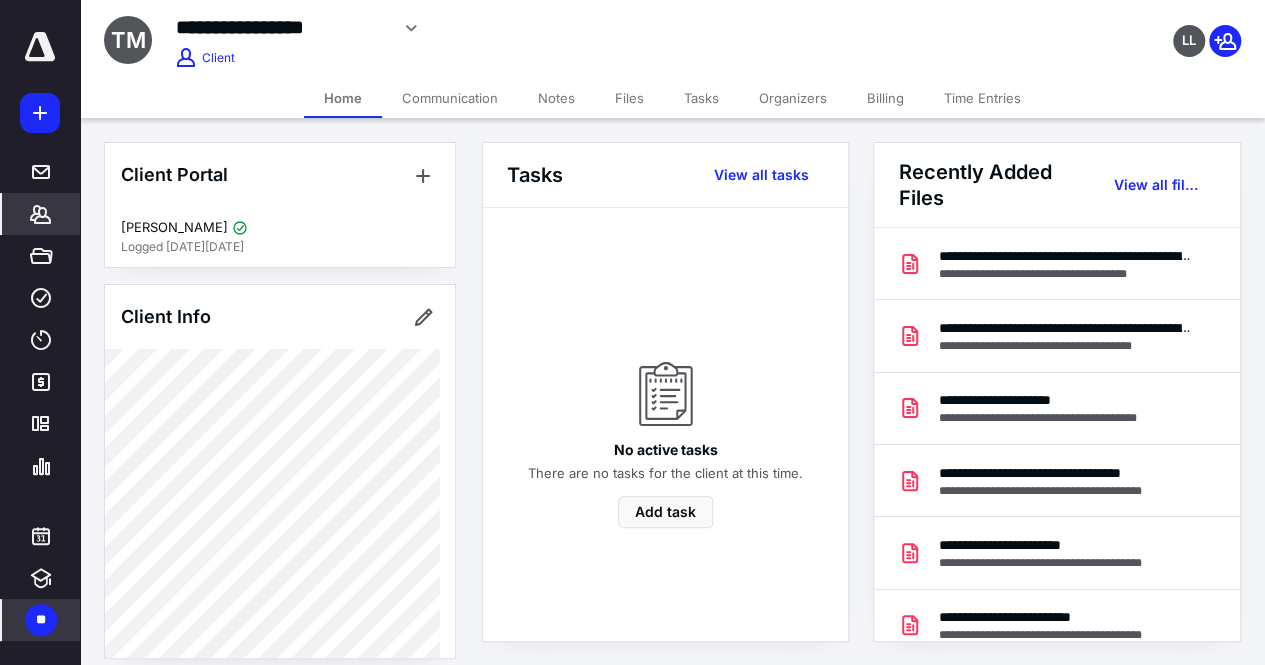 click on "Notes" at bounding box center [556, 98] 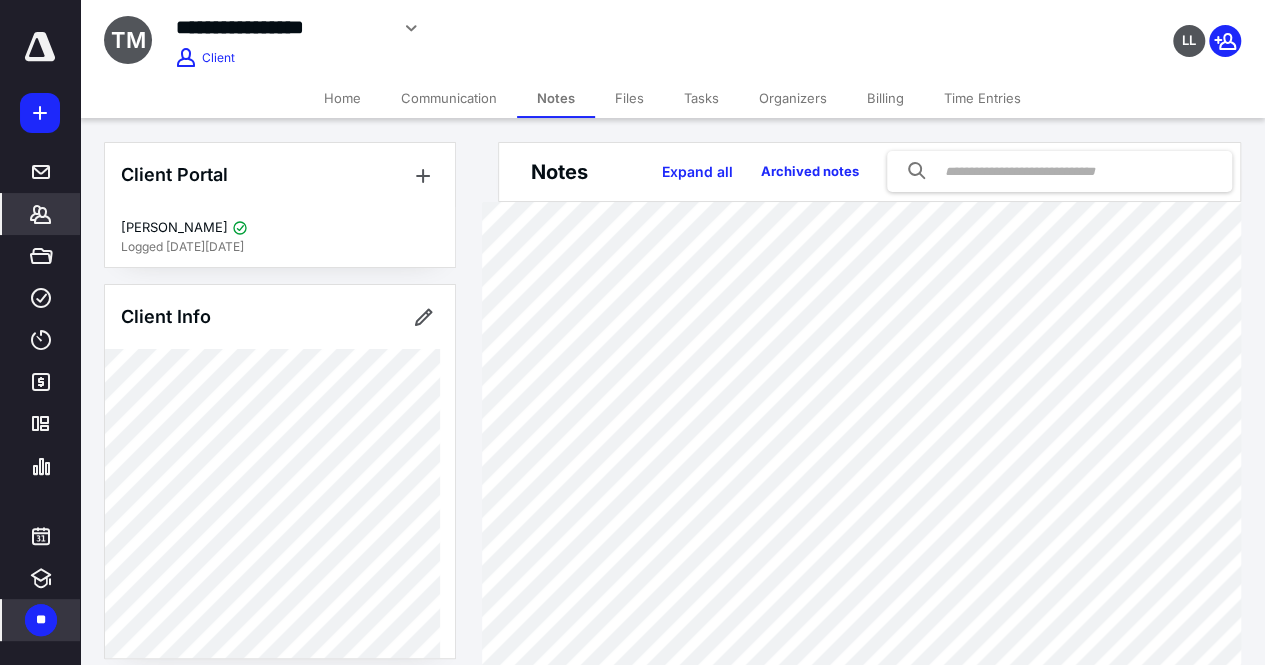 click 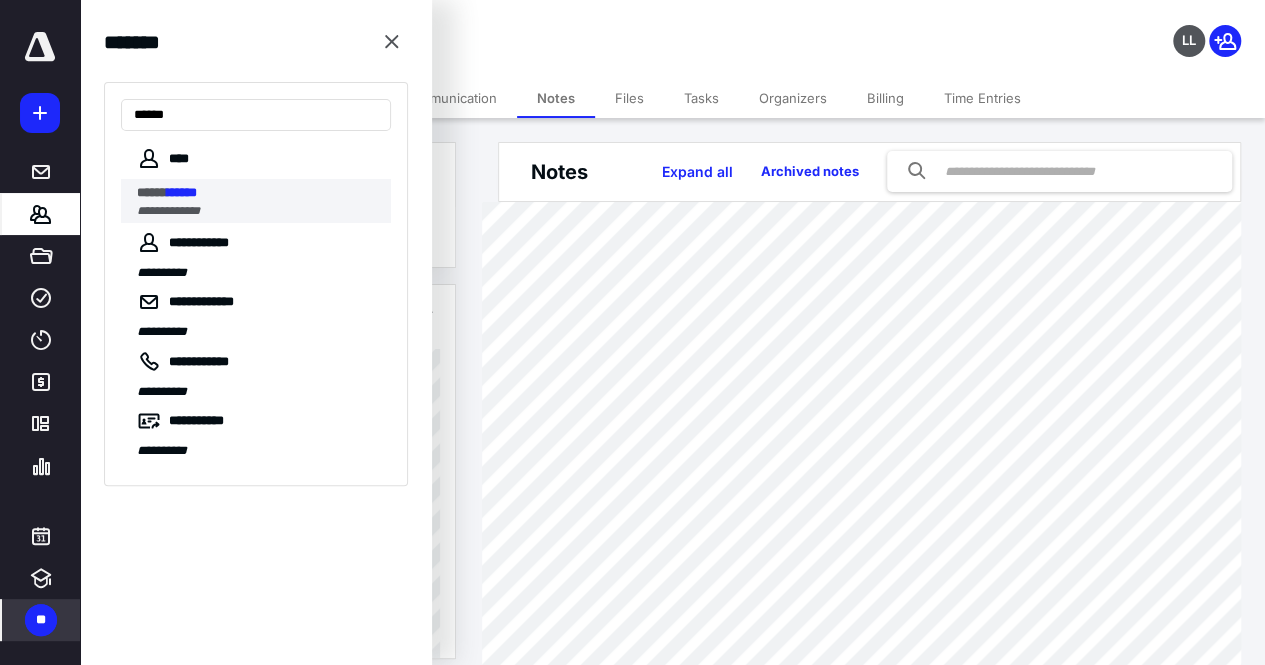type on "******" 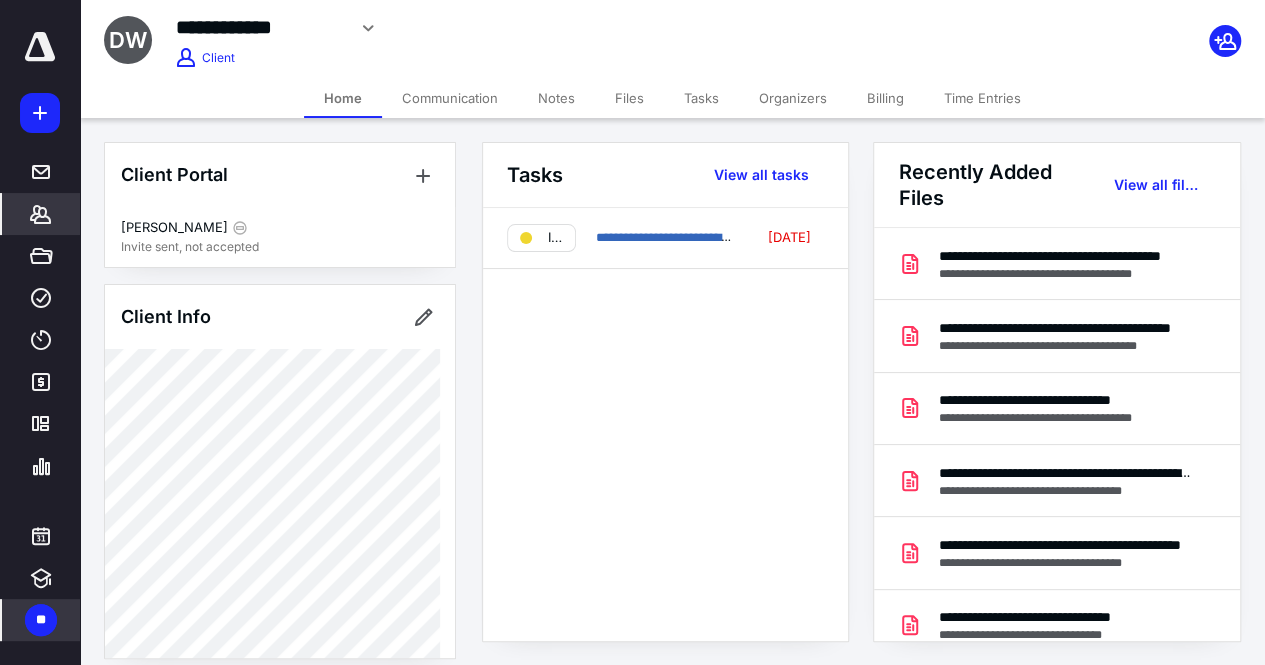 click on "Notes" at bounding box center (556, 98) 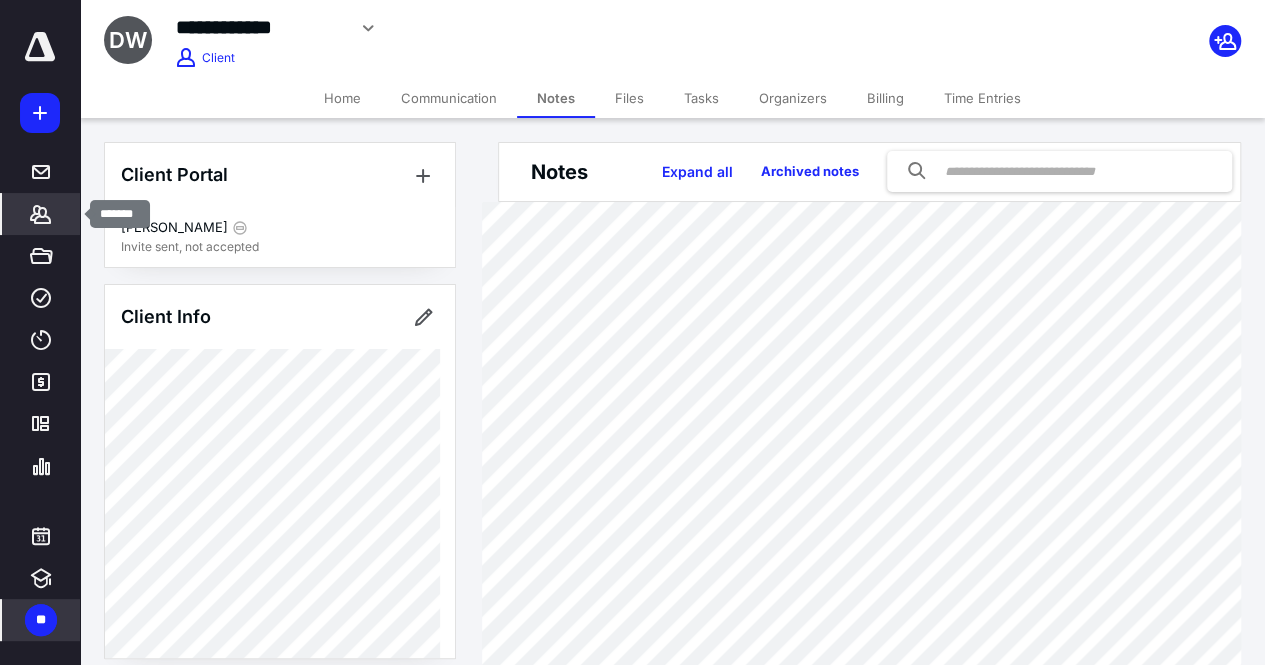 click 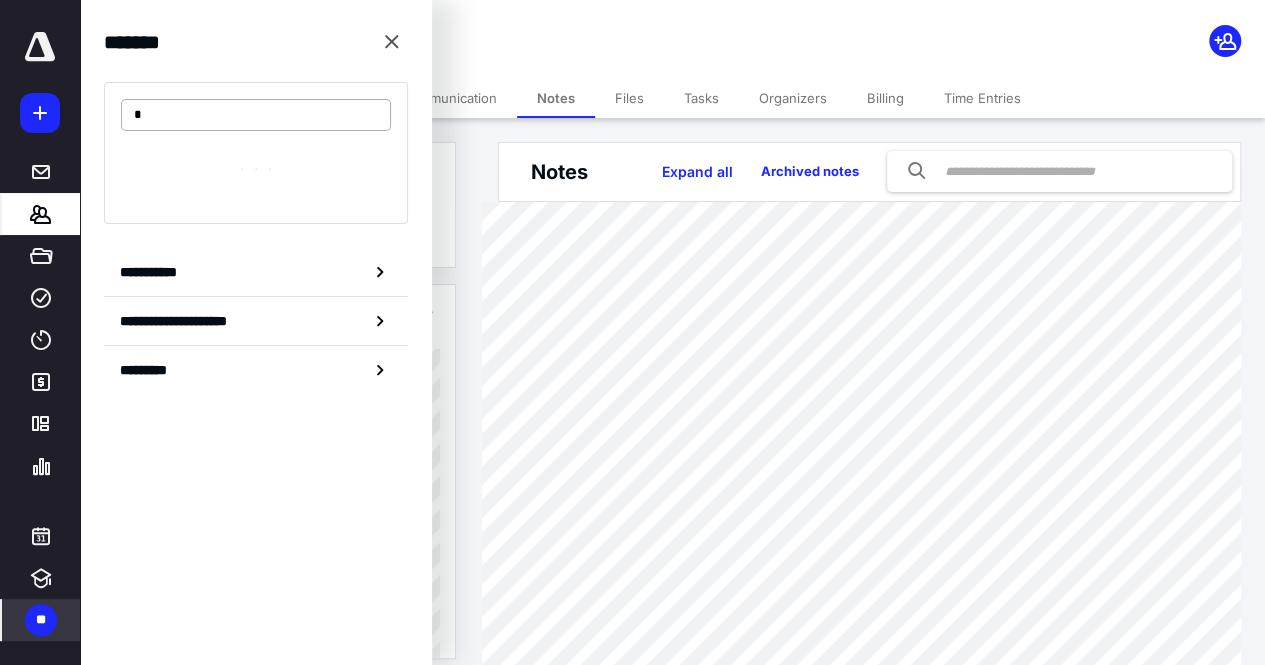 type on "*" 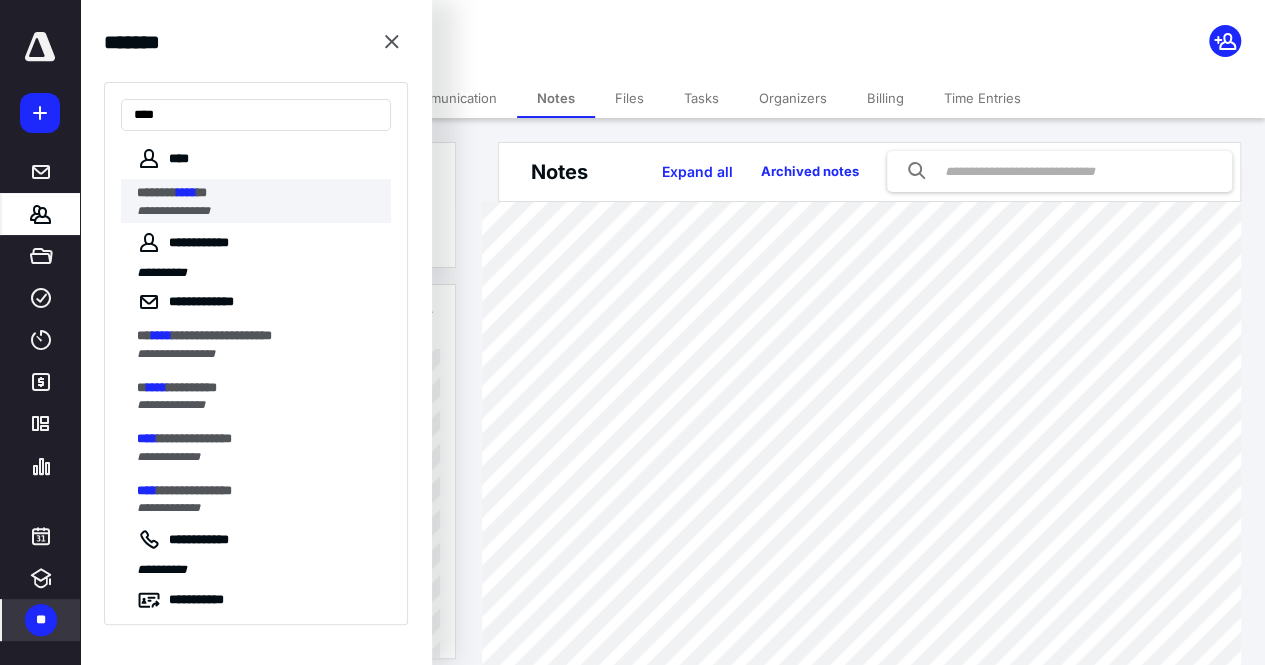 type on "****" 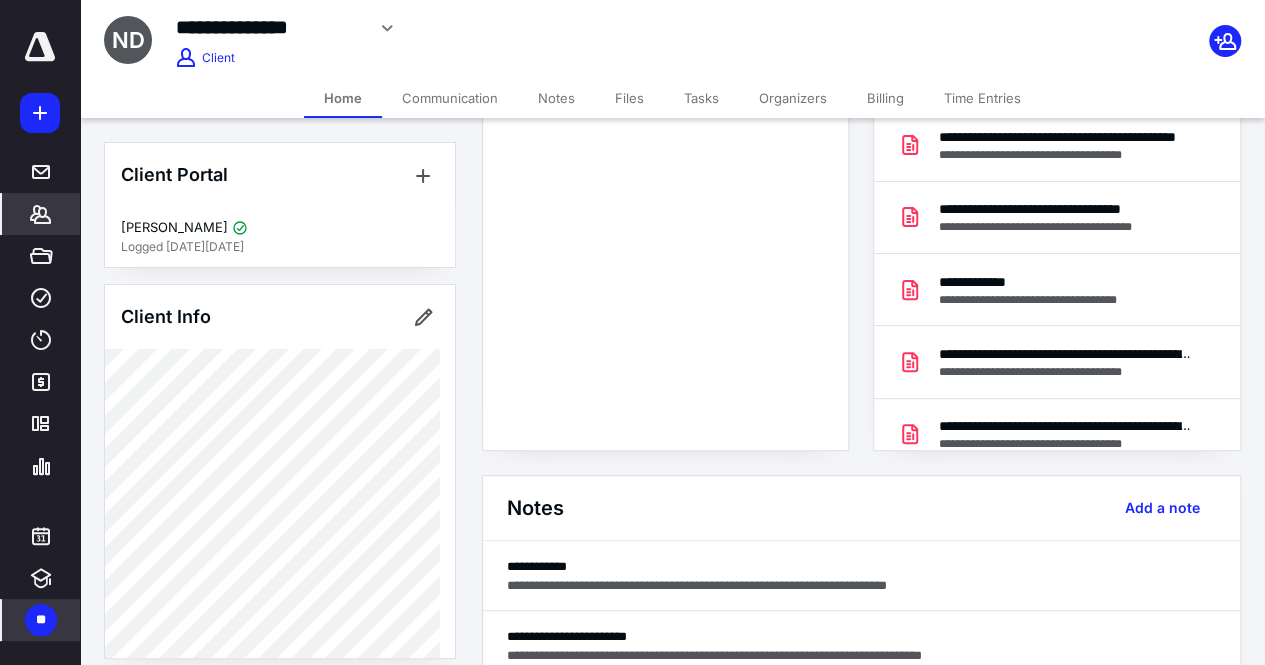 scroll, scrollTop: 194, scrollLeft: 0, axis: vertical 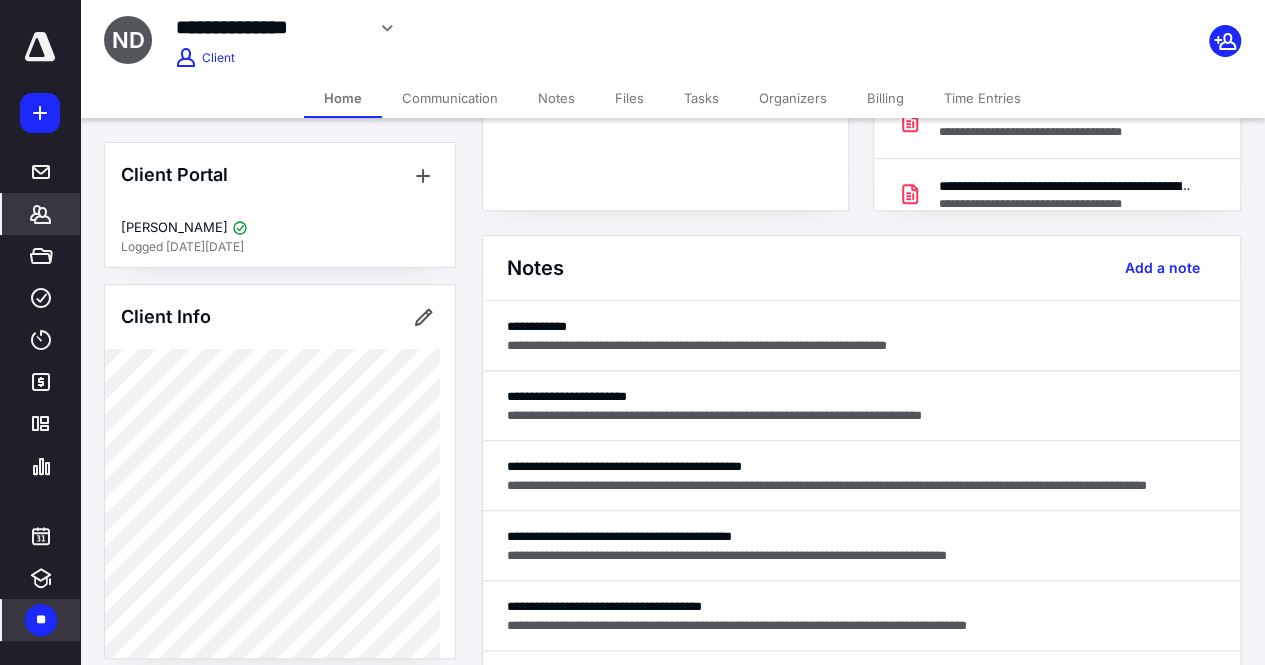 click 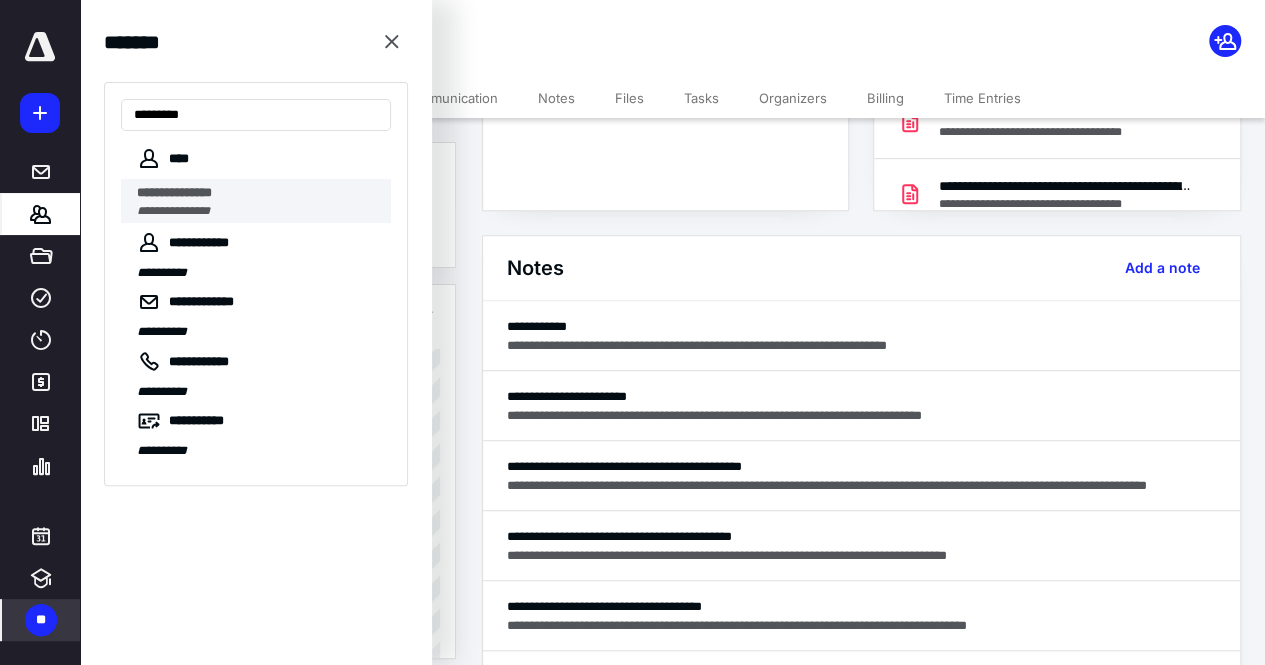 type on "*********" 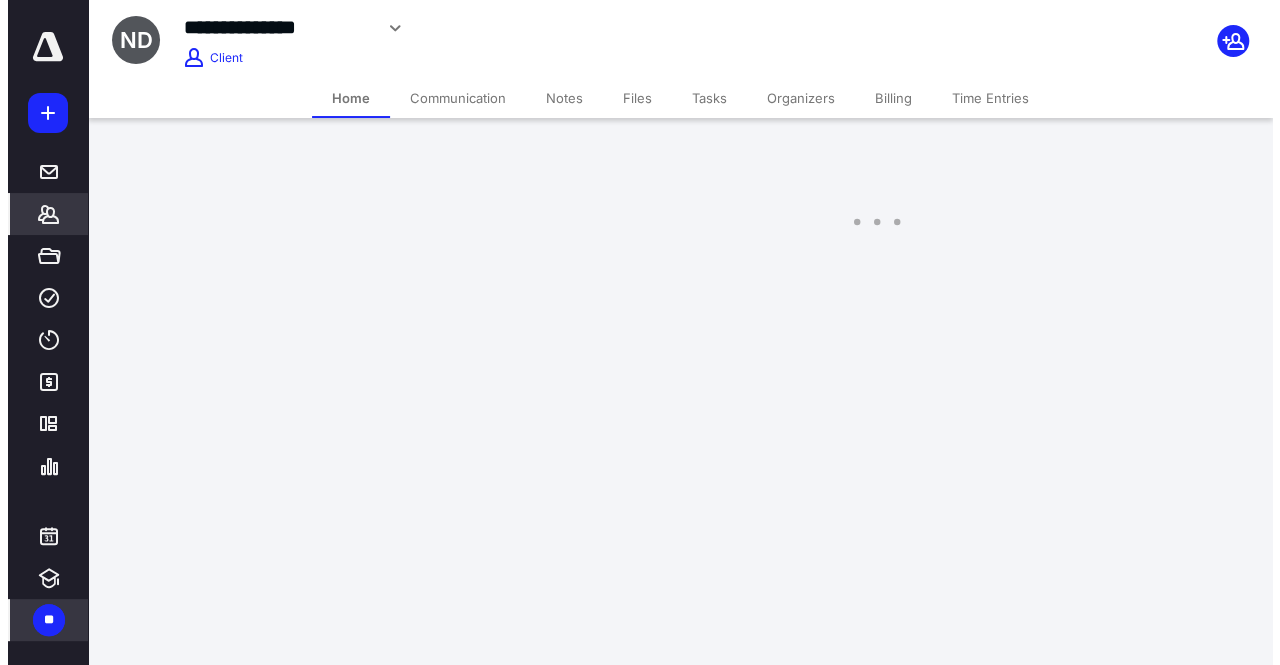 scroll, scrollTop: 0, scrollLeft: 0, axis: both 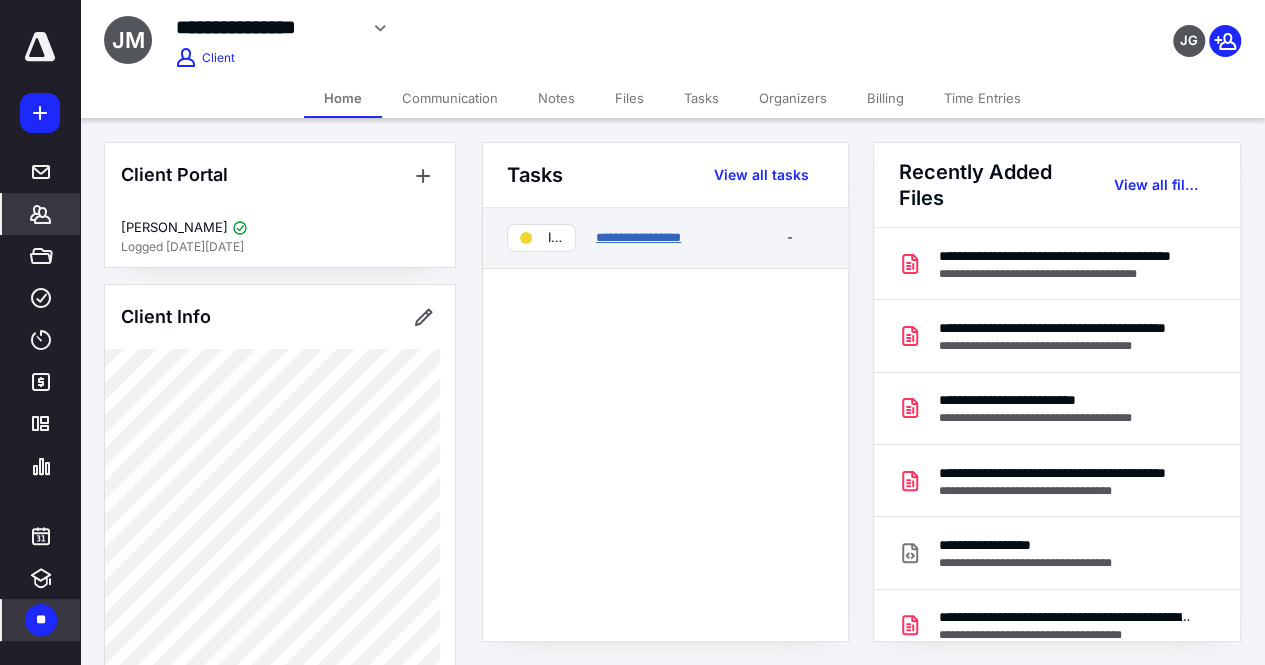 click on "**********" at bounding box center [638, 237] 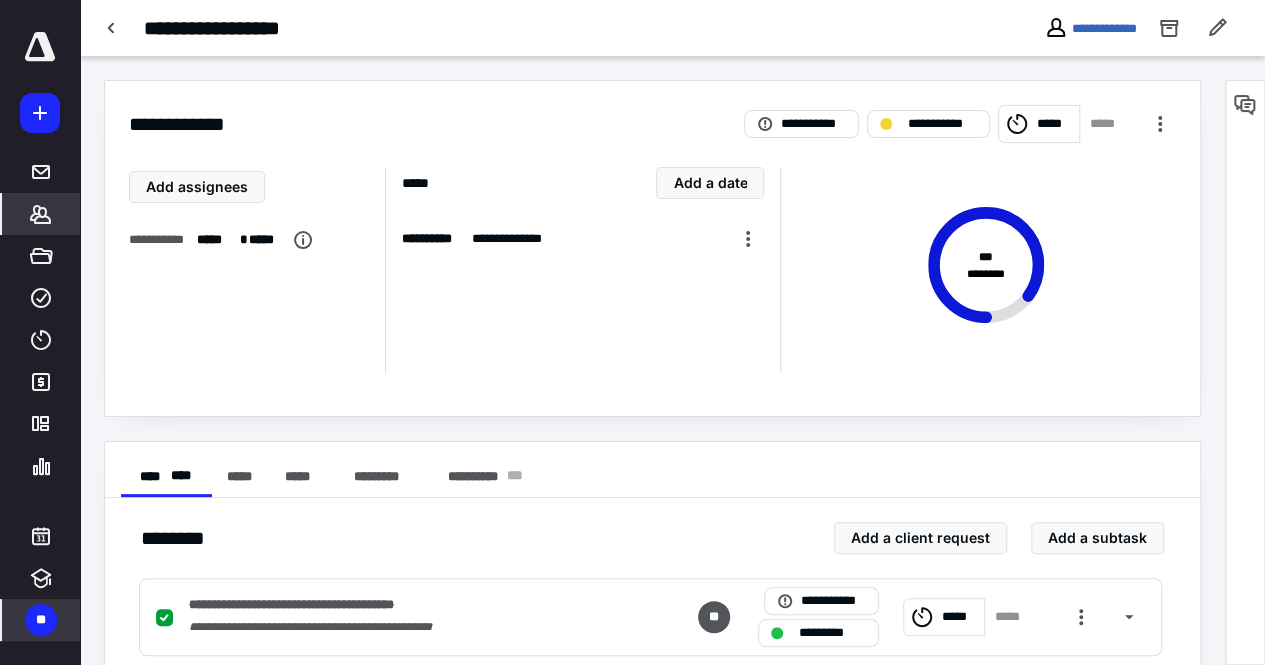 click 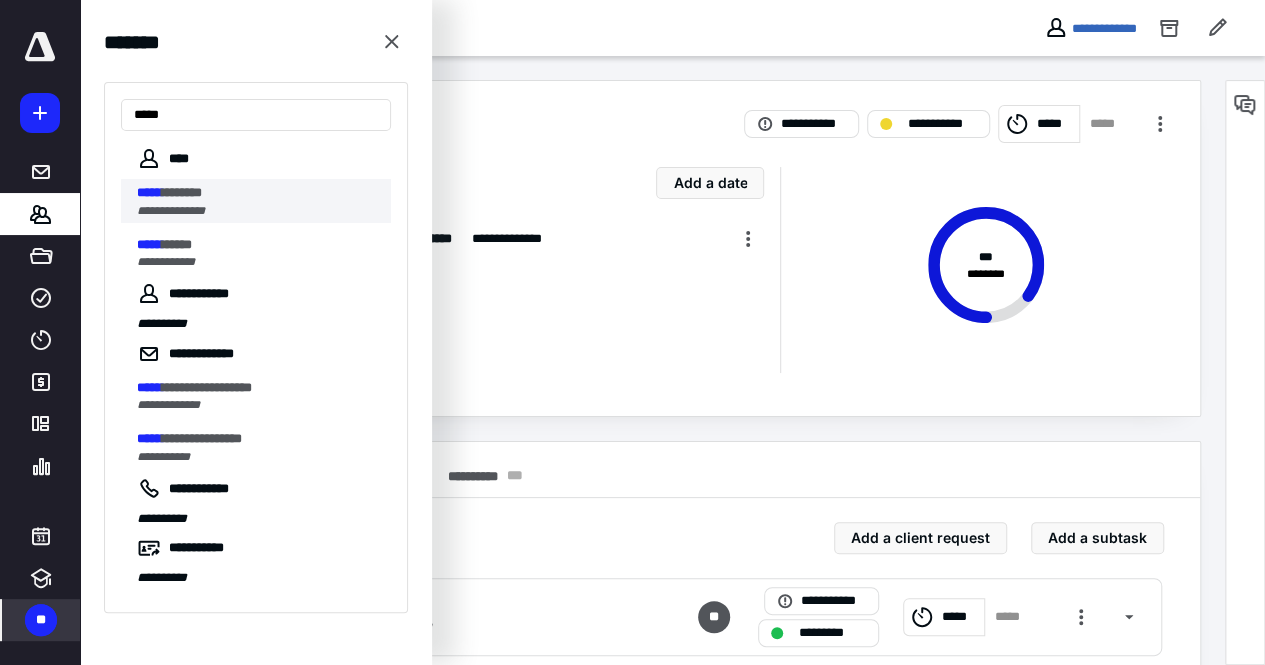 type on "*****" 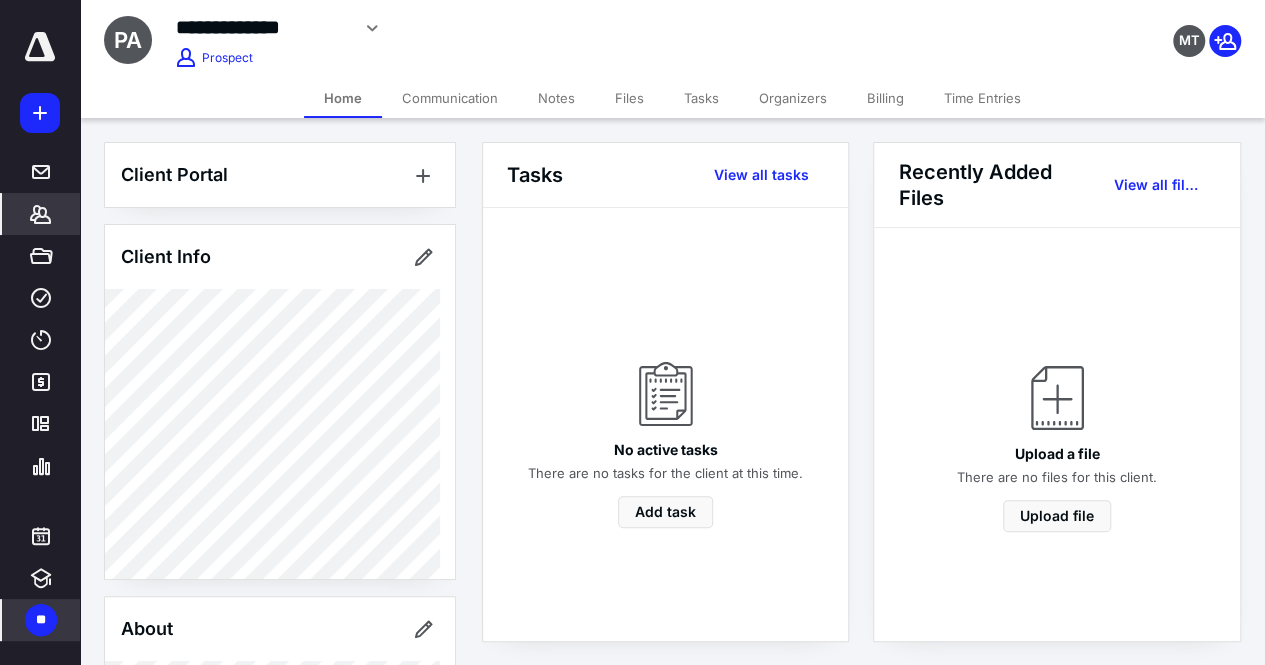 click on "Notes" at bounding box center (556, 98) 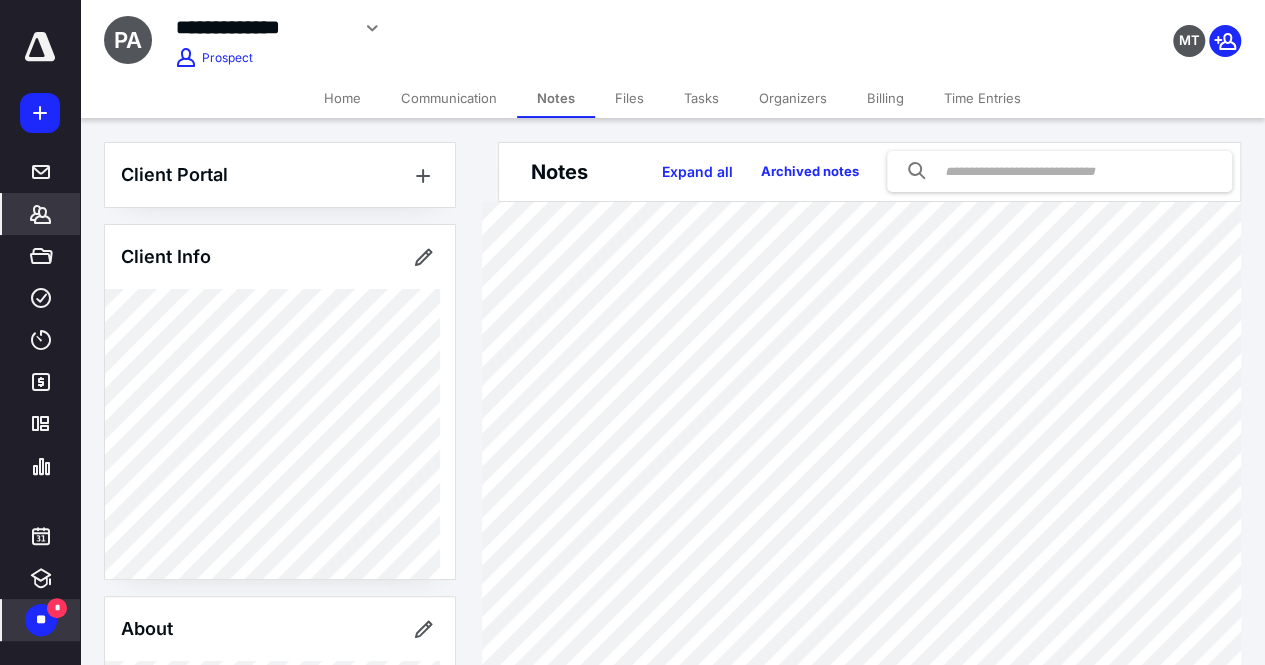 click on "**" at bounding box center (41, 620) 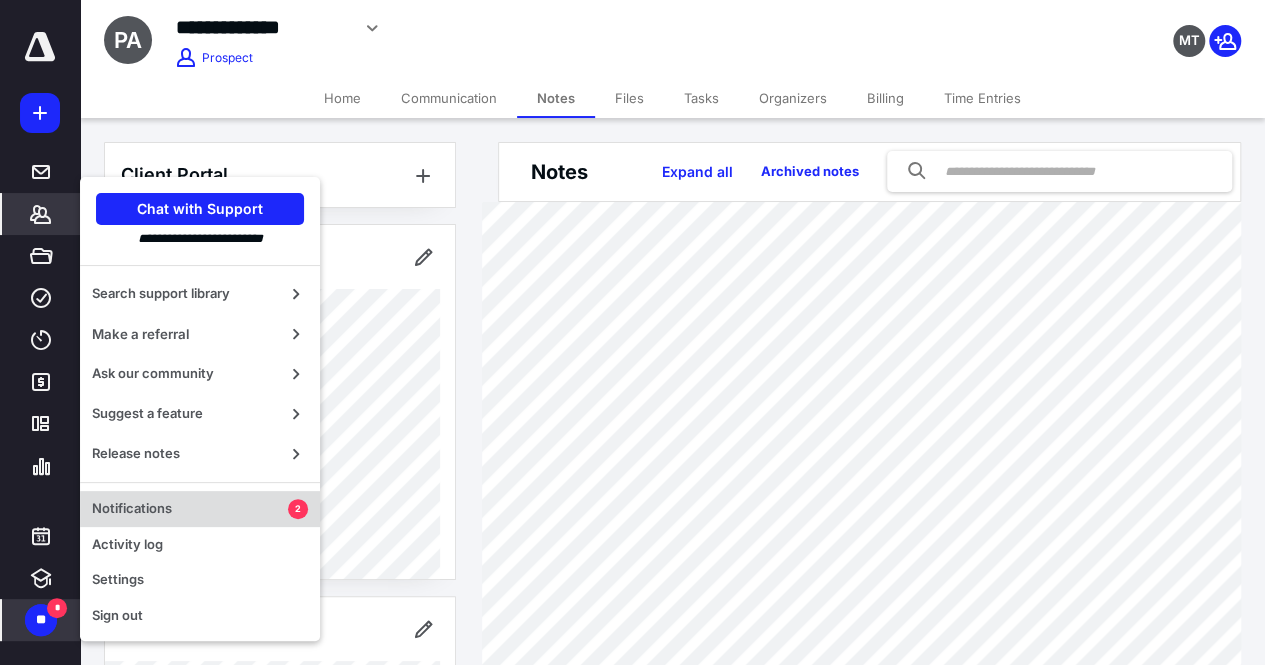 click on "Notifications" at bounding box center [190, 509] 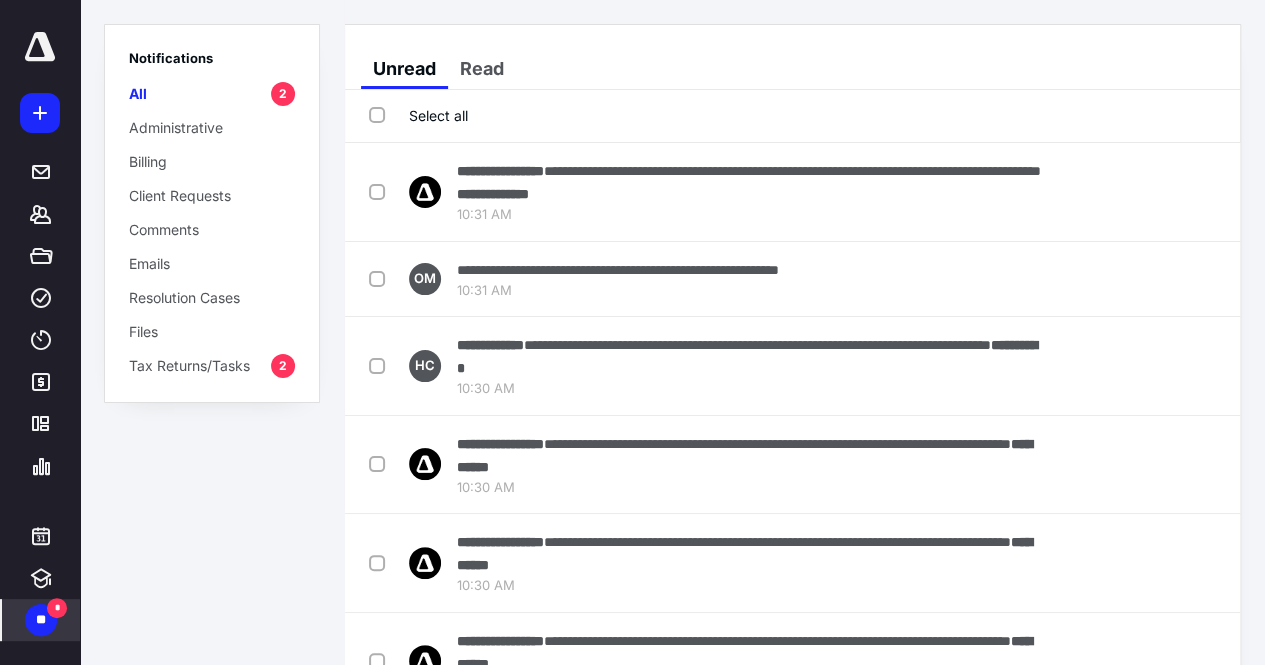 click on "Select all" at bounding box center [418, 115] 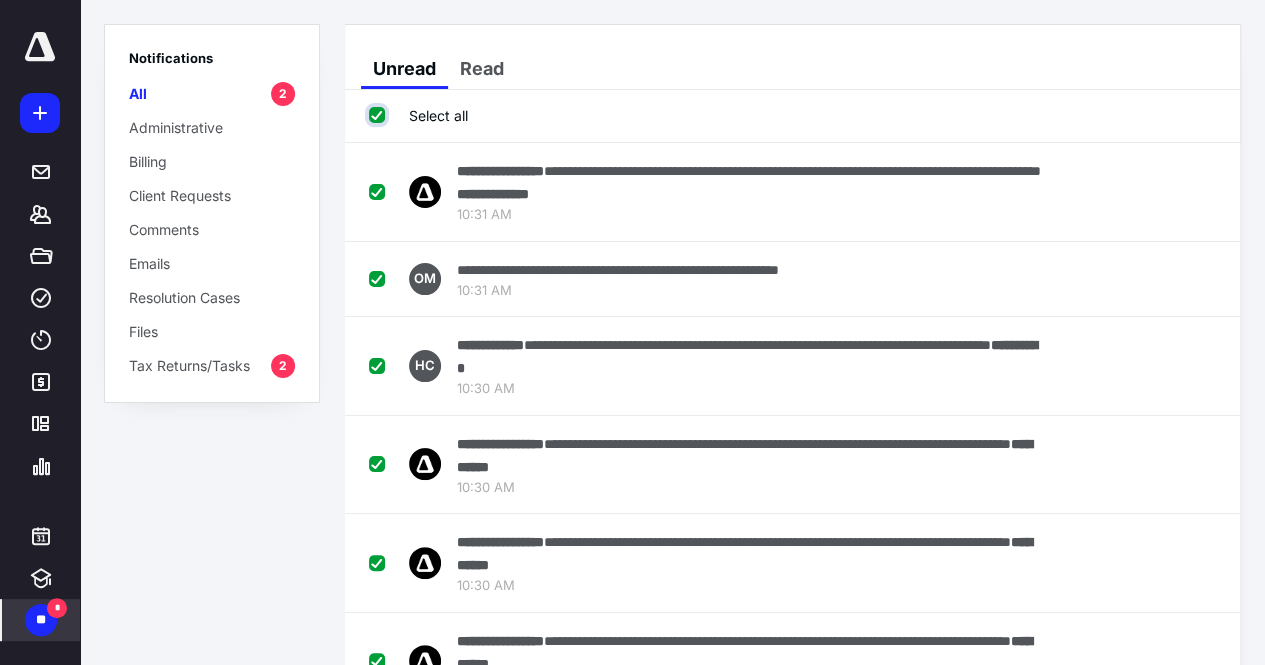 checkbox on "true" 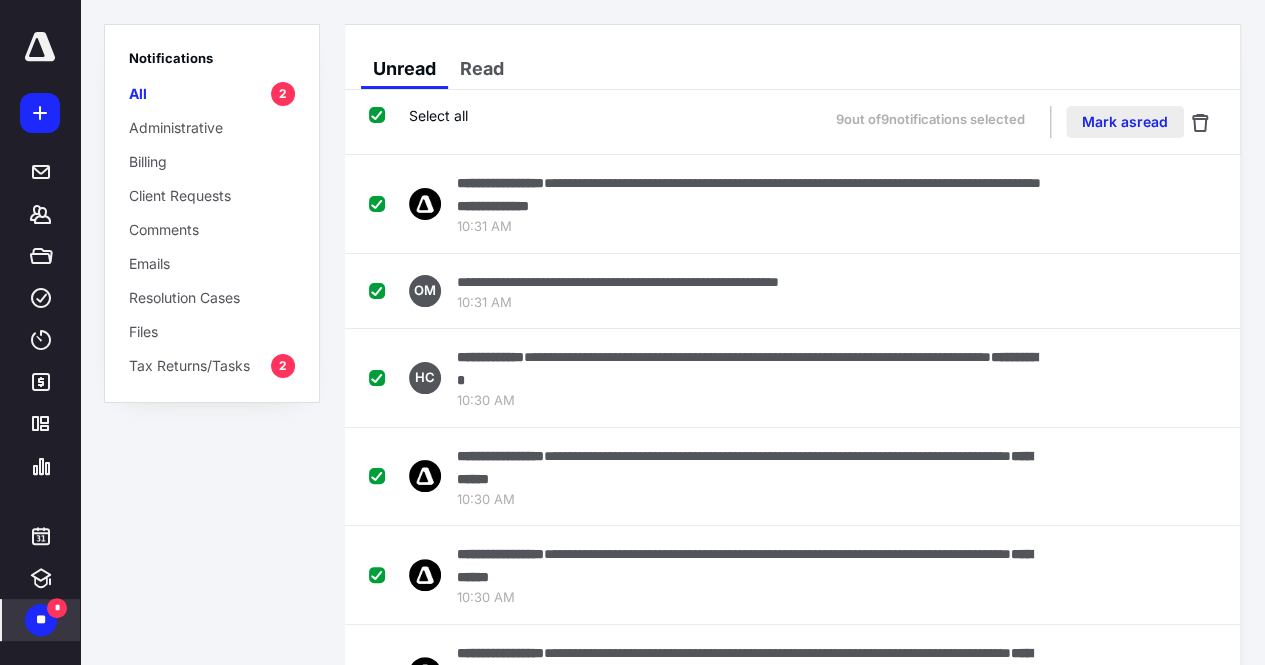 click on "Mark as  read" at bounding box center [1125, 122] 